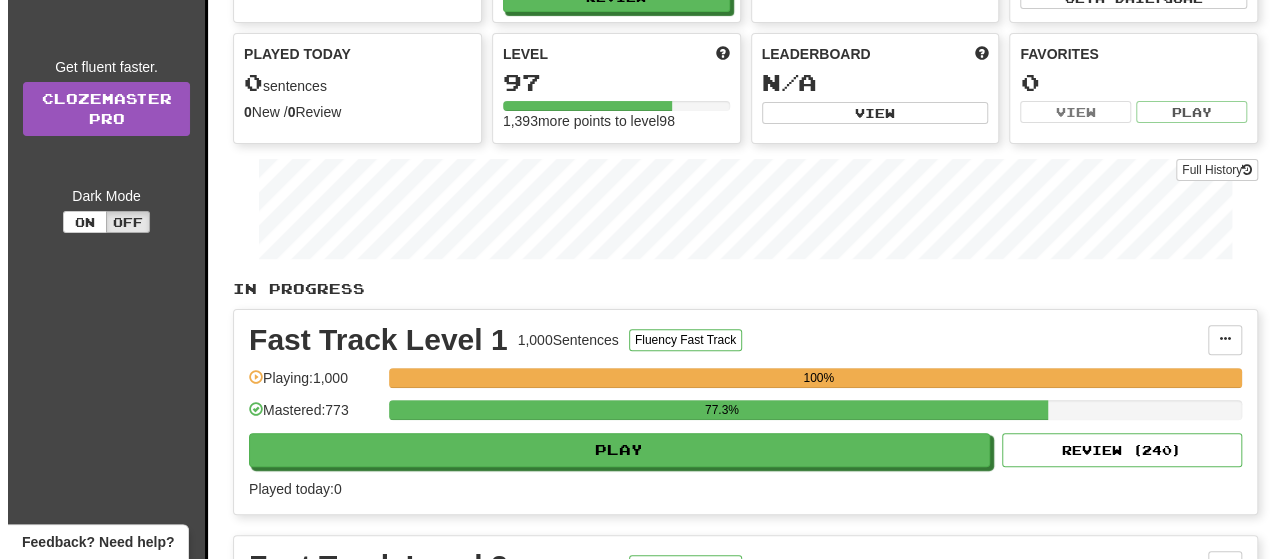 scroll, scrollTop: 300, scrollLeft: 0, axis: vertical 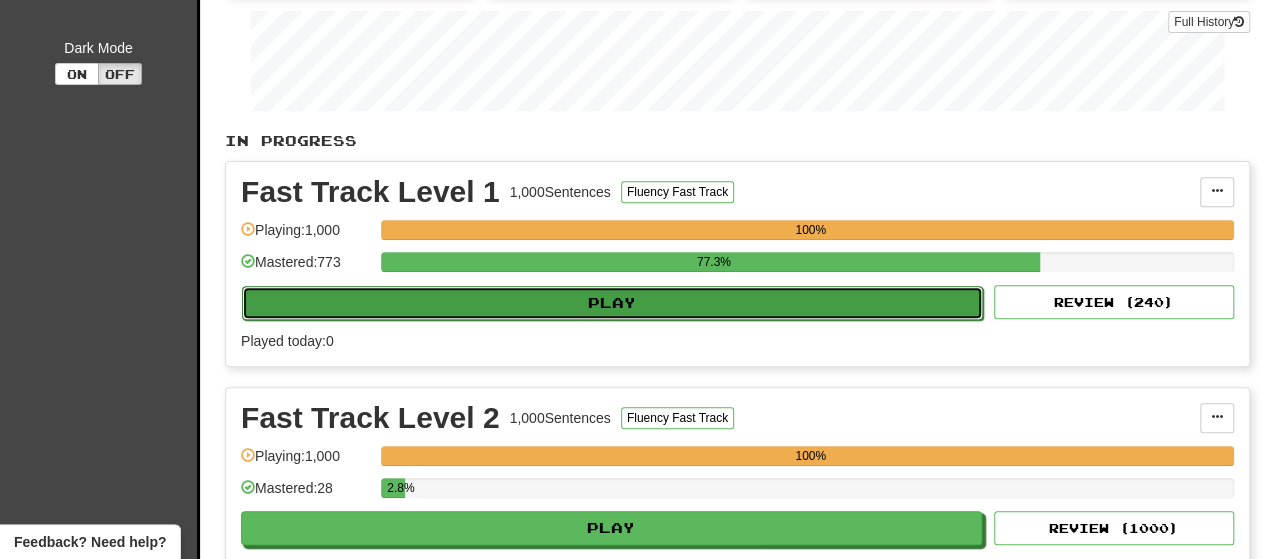 click on "Play" at bounding box center (612, 303) 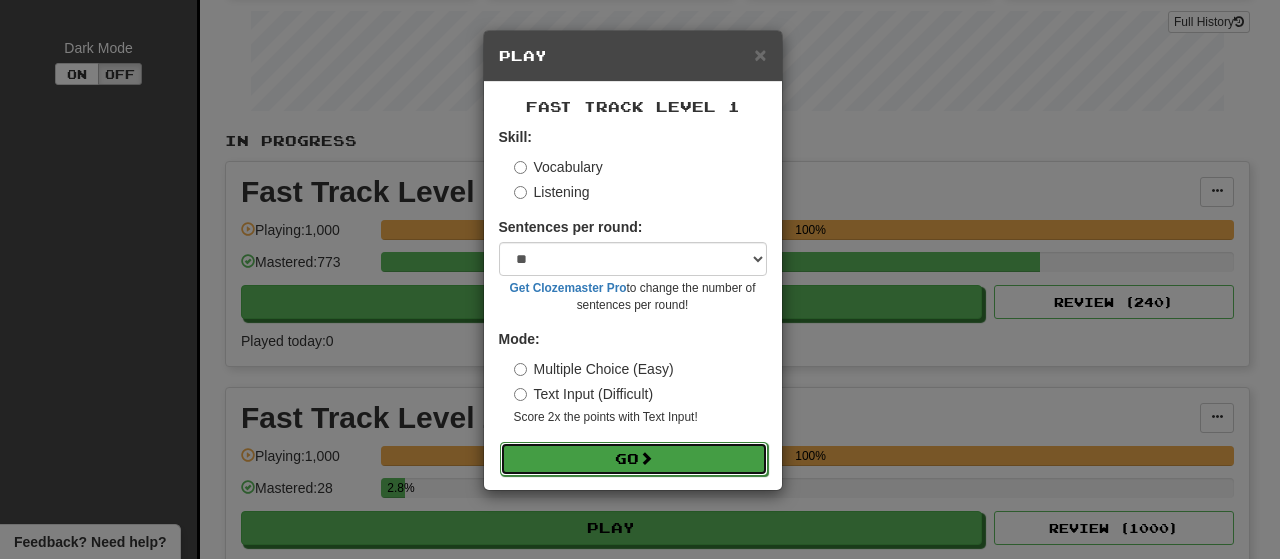 click on "Go" at bounding box center (634, 459) 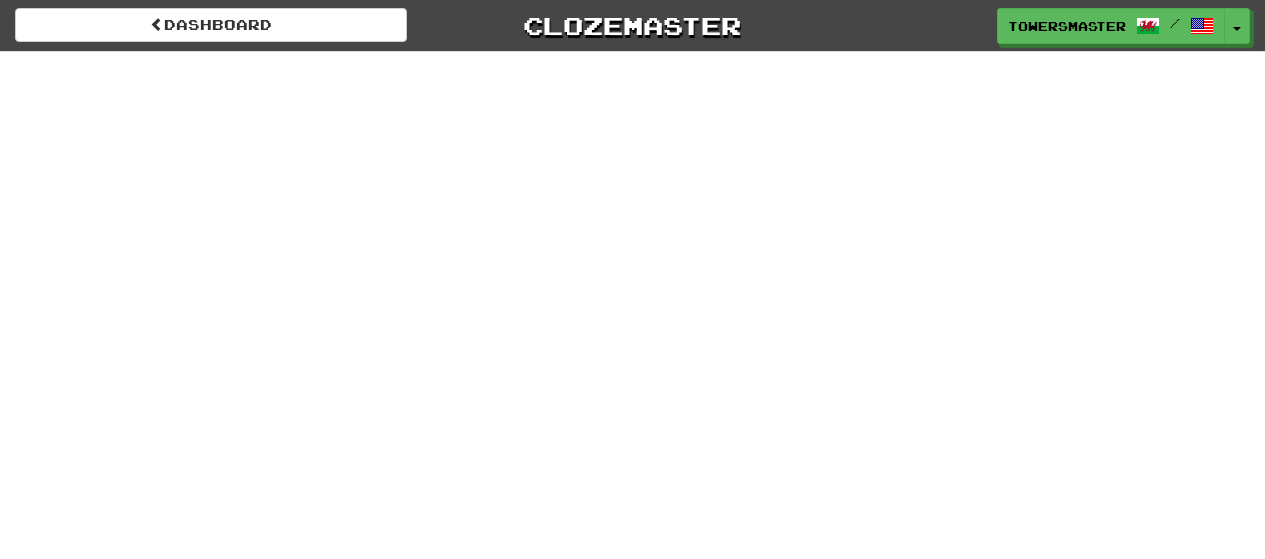 scroll, scrollTop: 0, scrollLeft: 0, axis: both 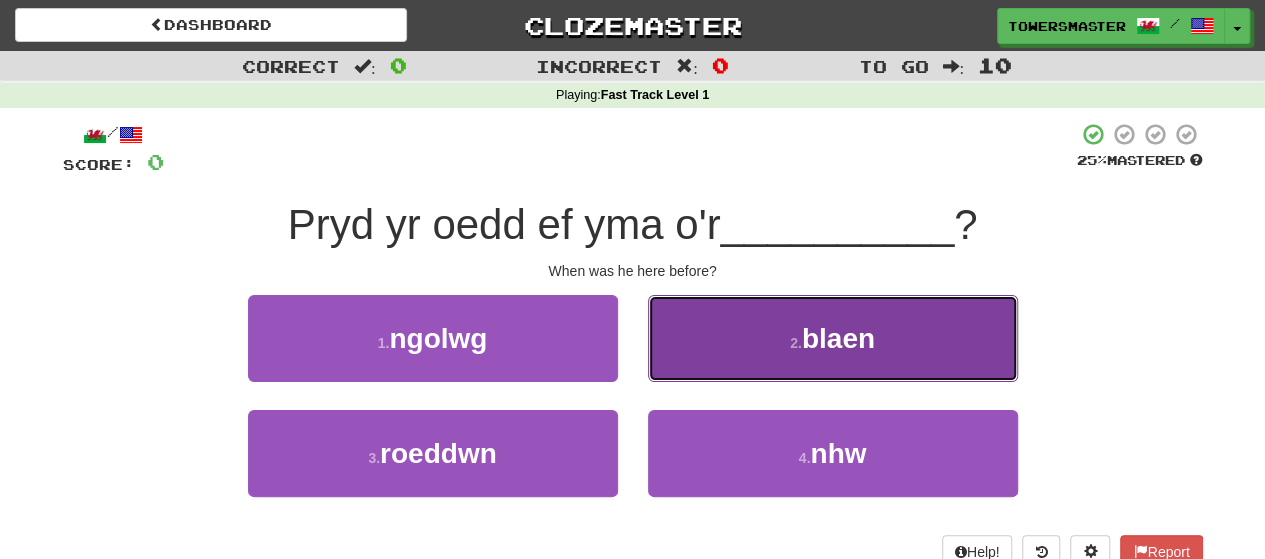 click on "2 .  blaen" at bounding box center (833, 338) 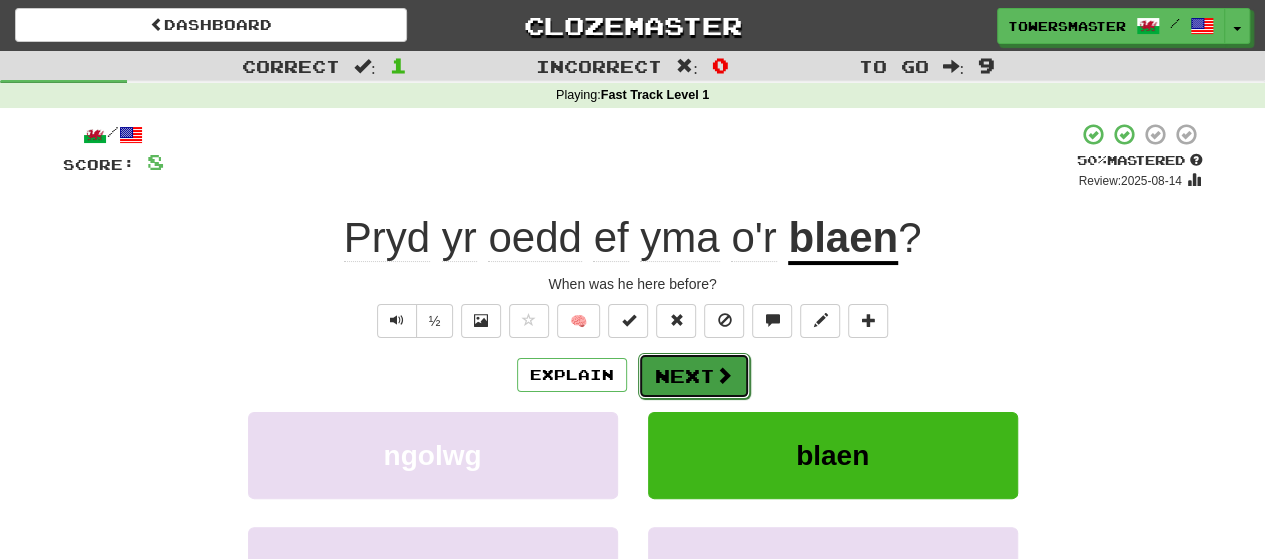 click on "Next" at bounding box center (694, 376) 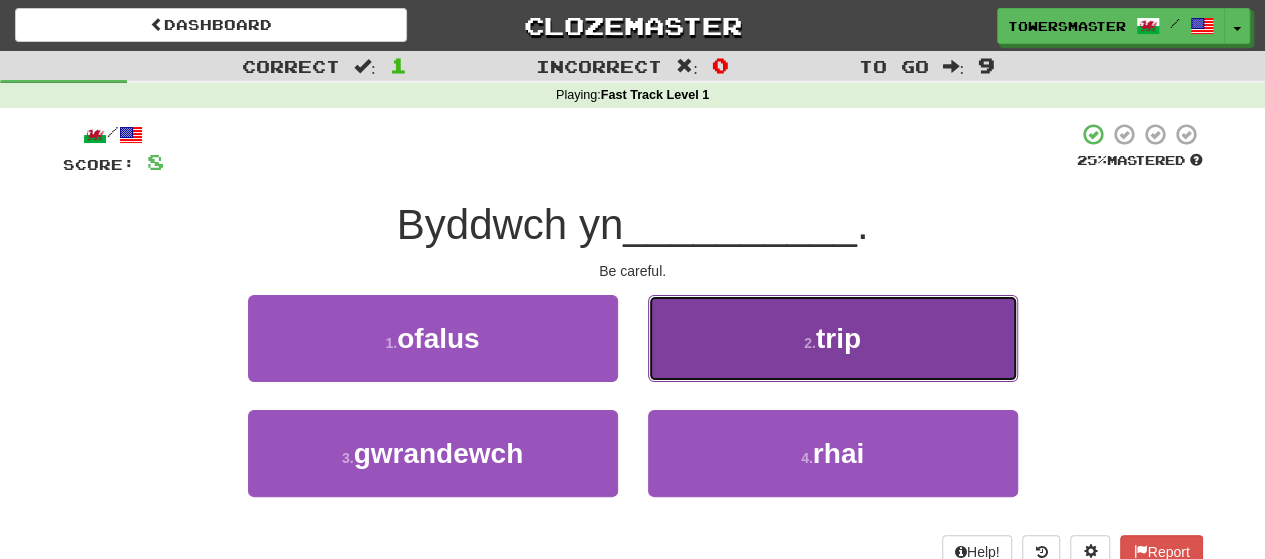 click on "2 .  trip" at bounding box center [833, 338] 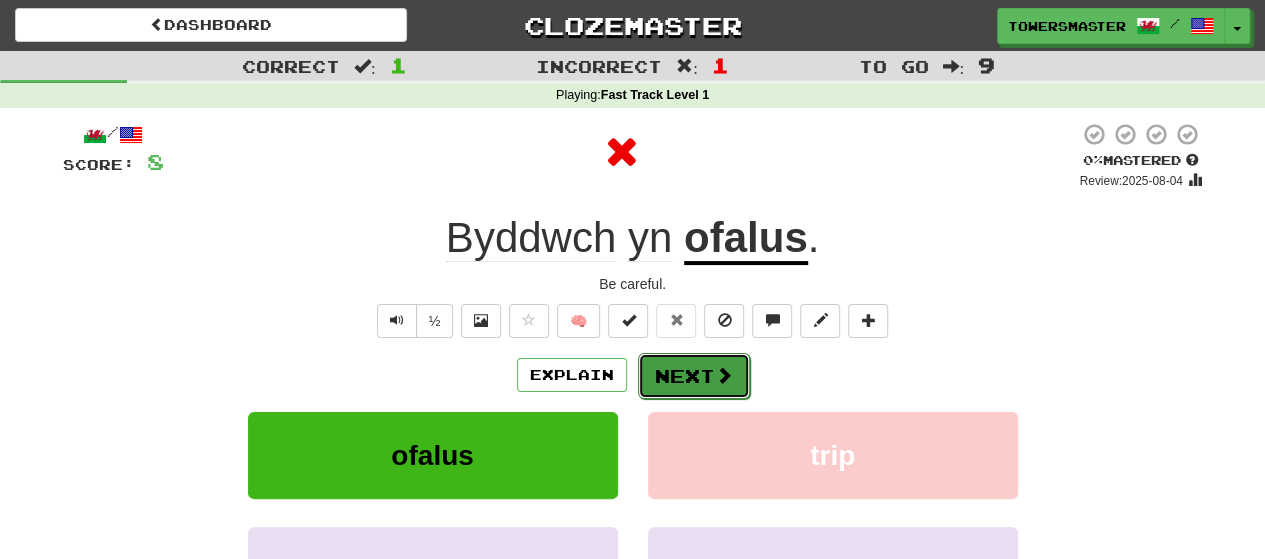 click on "Next" at bounding box center (694, 376) 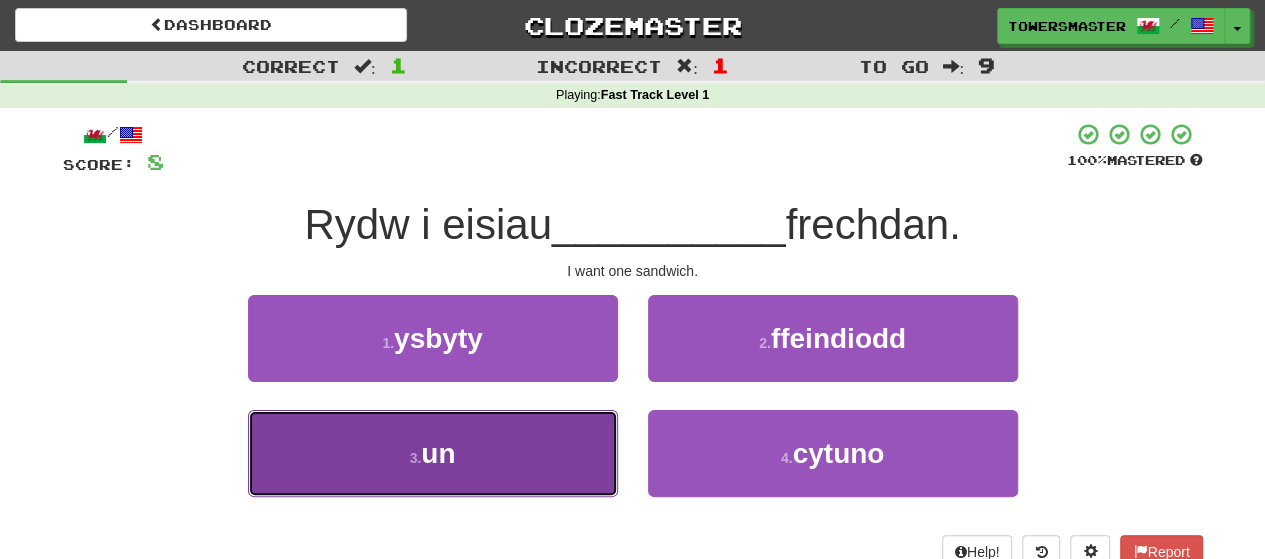 click on "3 .  un" at bounding box center (433, 453) 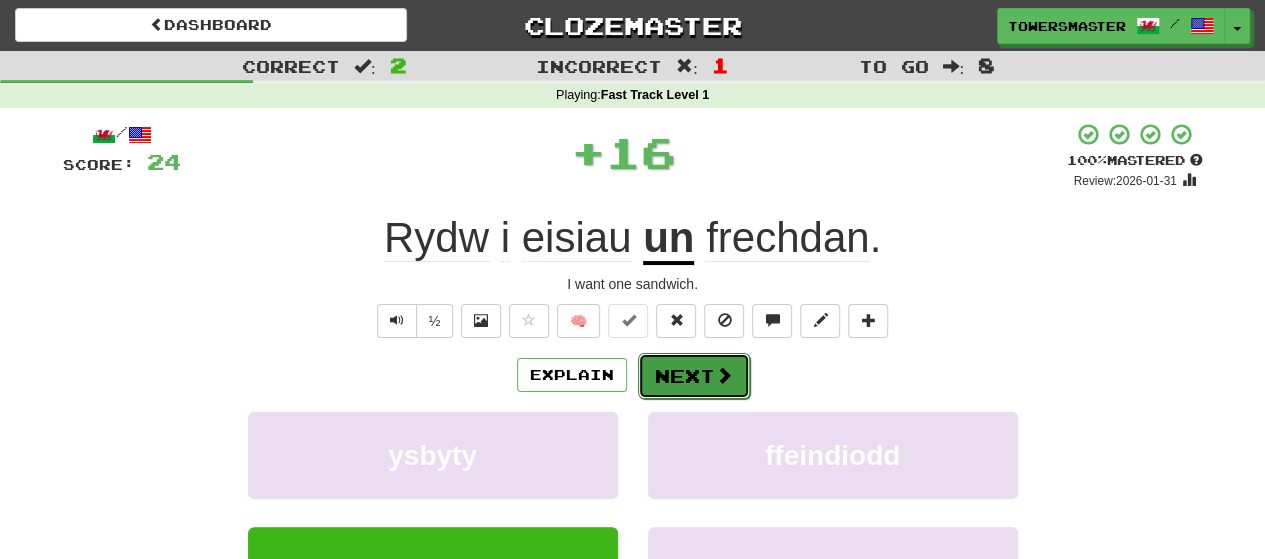 click on "Next" at bounding box center (694, 376) 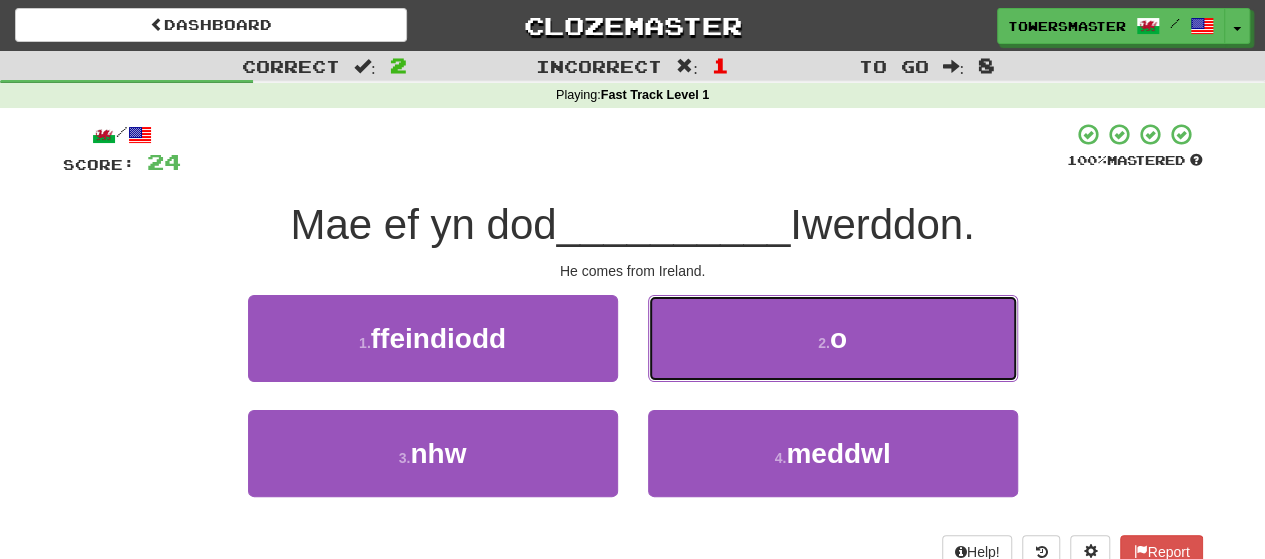 click on "2 .  o" at bounding box center [833, 338] 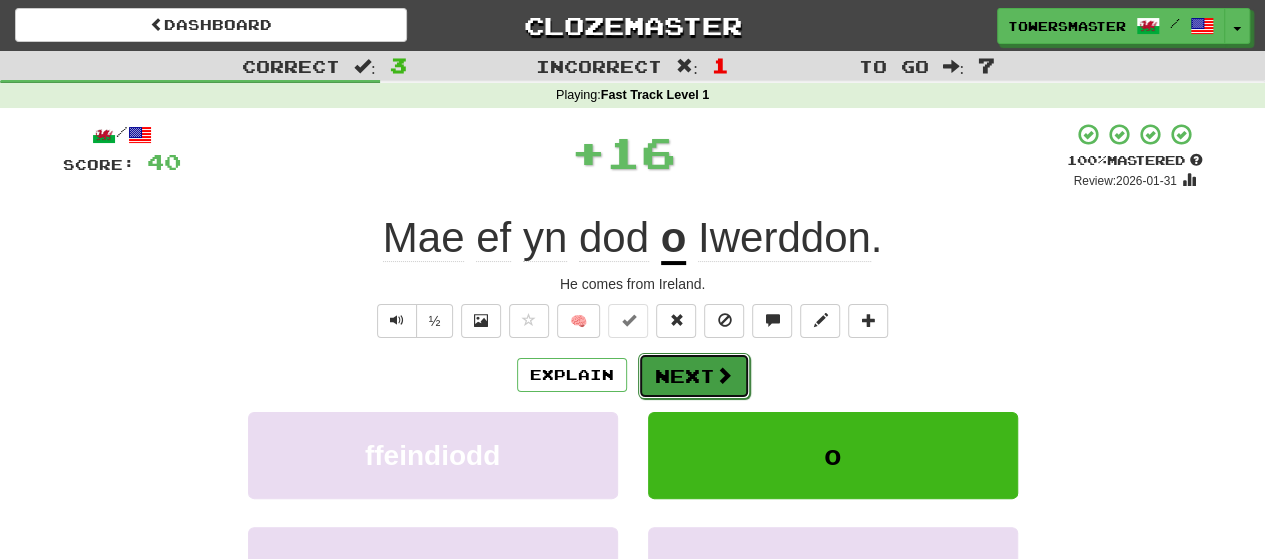 click on "Next" at bounding box center (694, 376) 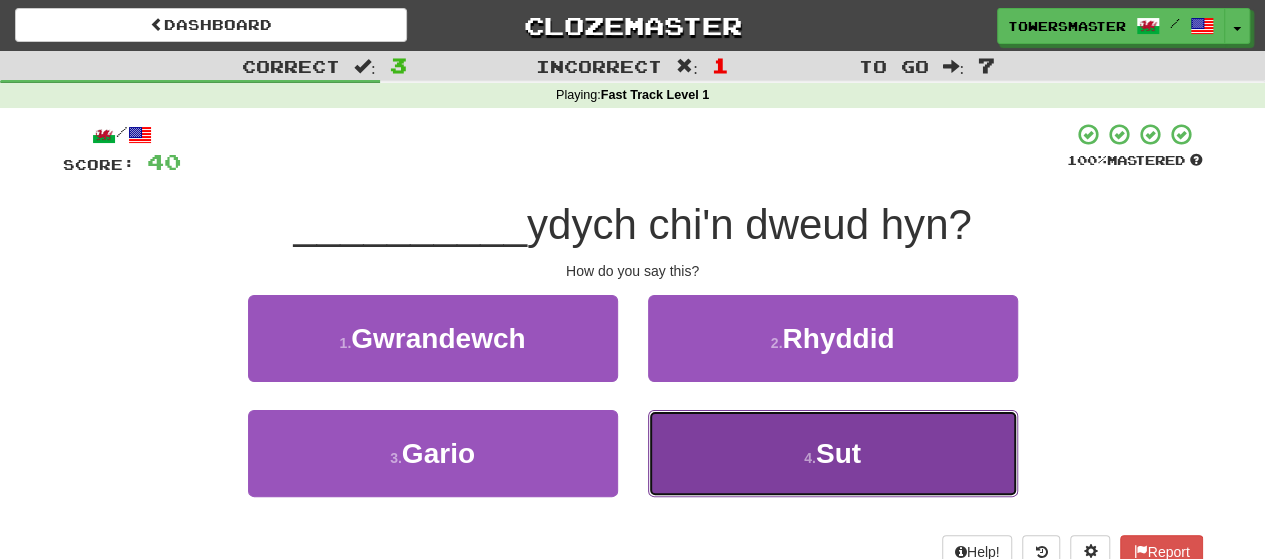 click on "4 .  Sut" at bounding box center [833, 453] 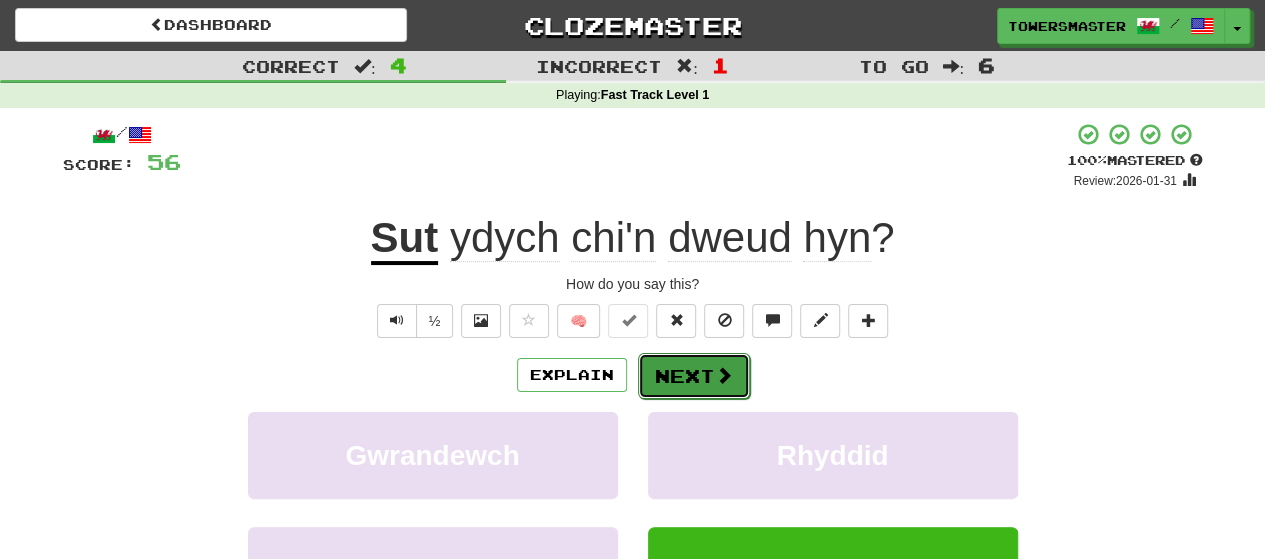 click on "Next" at bounding box center (694, 376) 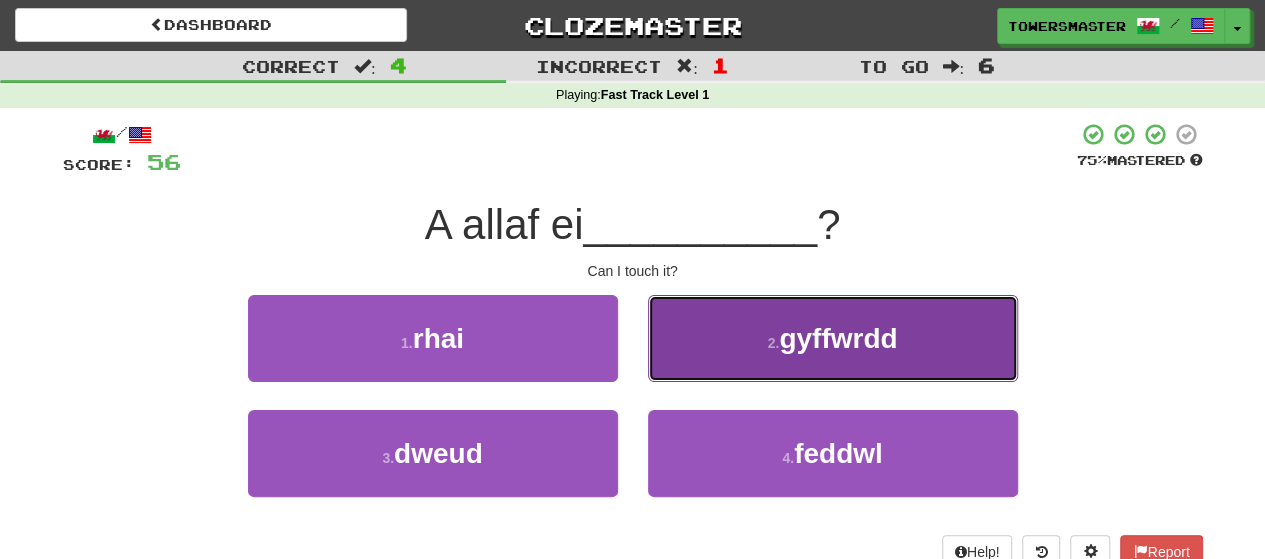 click on "2 .  gyffwrdd" at bounding box center (833, 338) 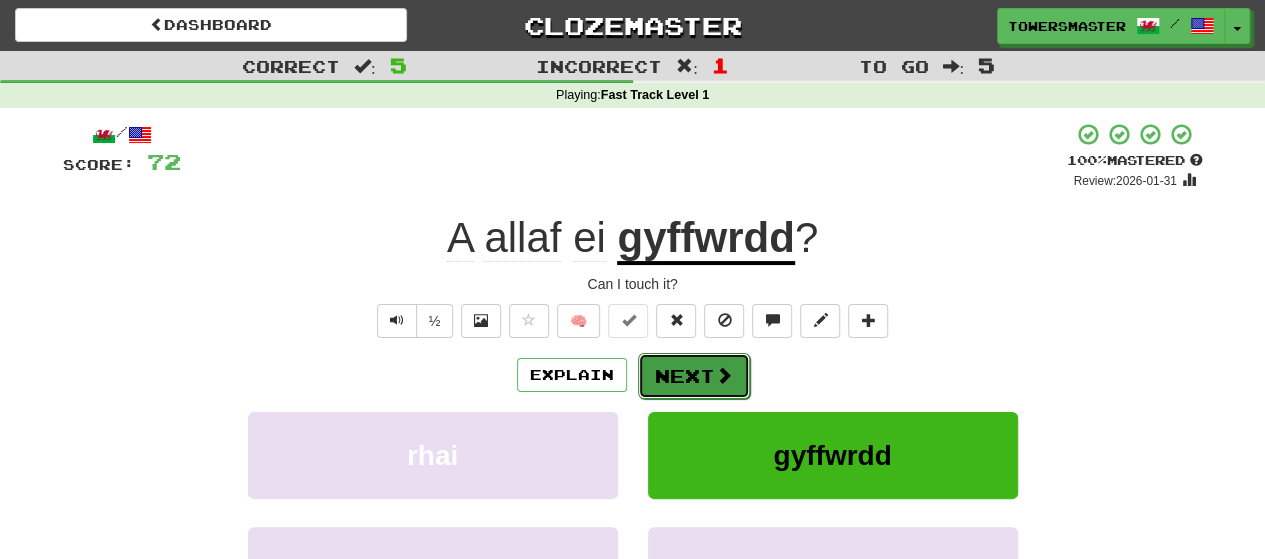 click on "Next" at bounding box center (694, 376) 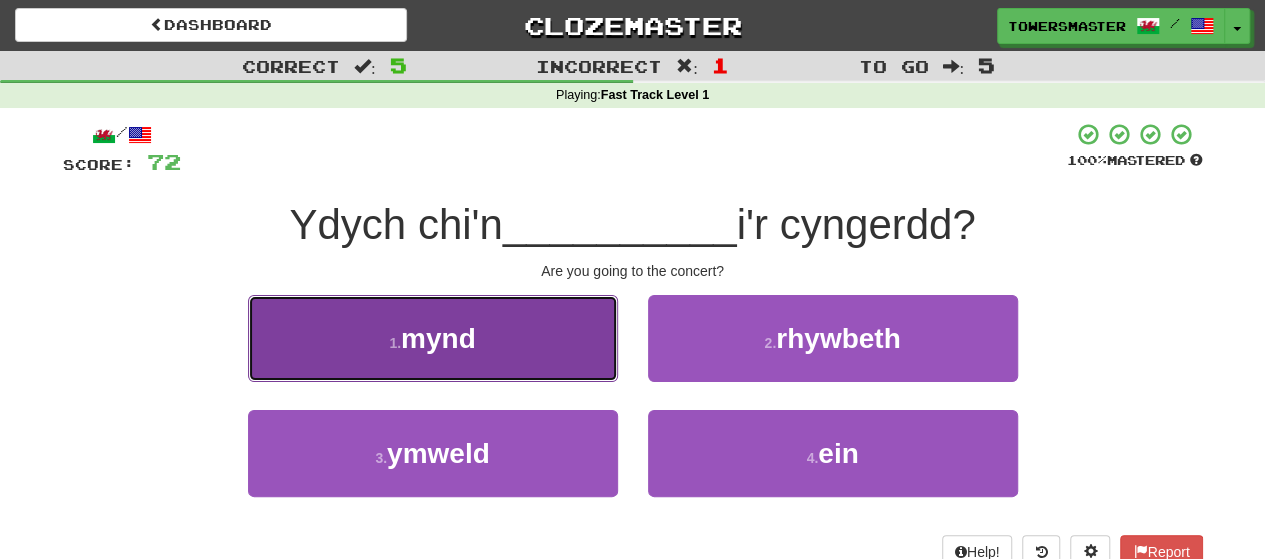 click on "1 .  mynd" at bounding box center [433, 338] 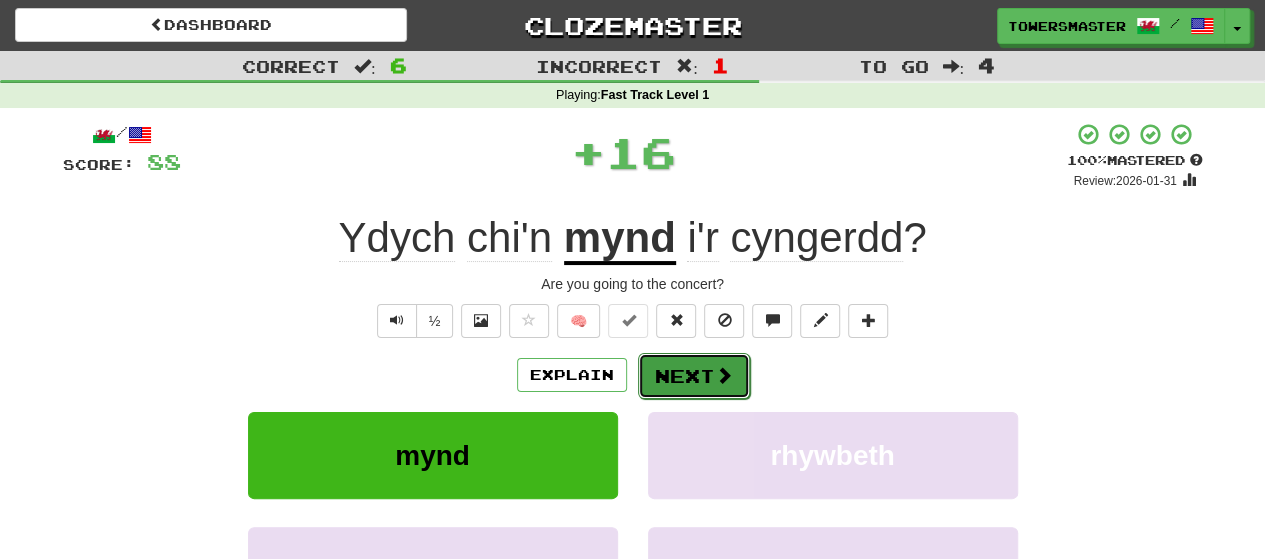 click on "Next" at bounding box center (694, 376) 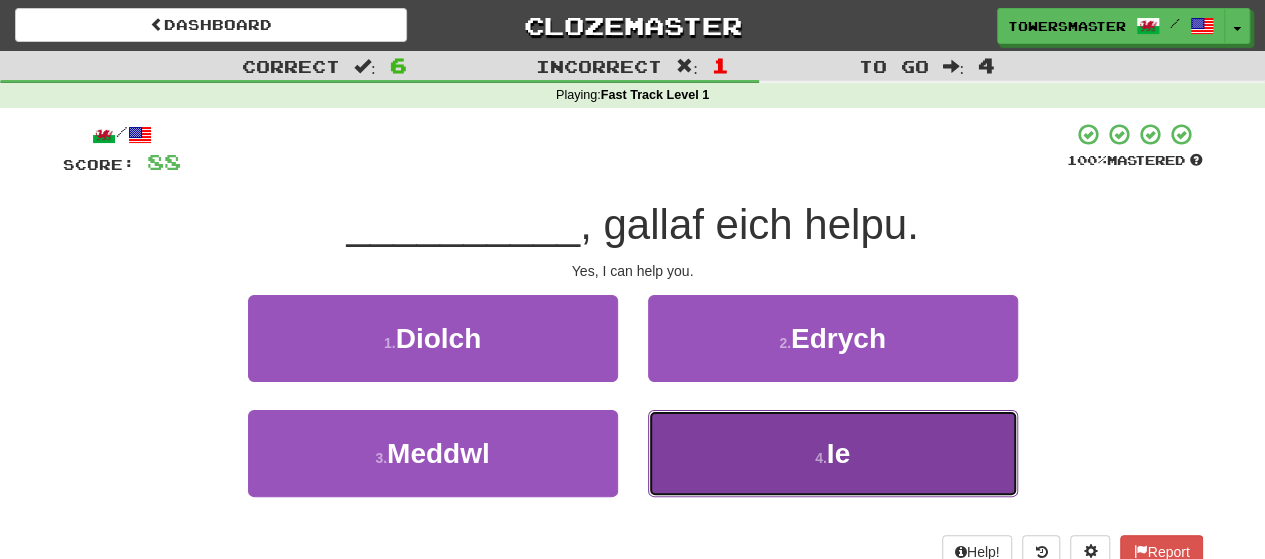 click on "4 .  Ie" at bounding box center [833, 453] 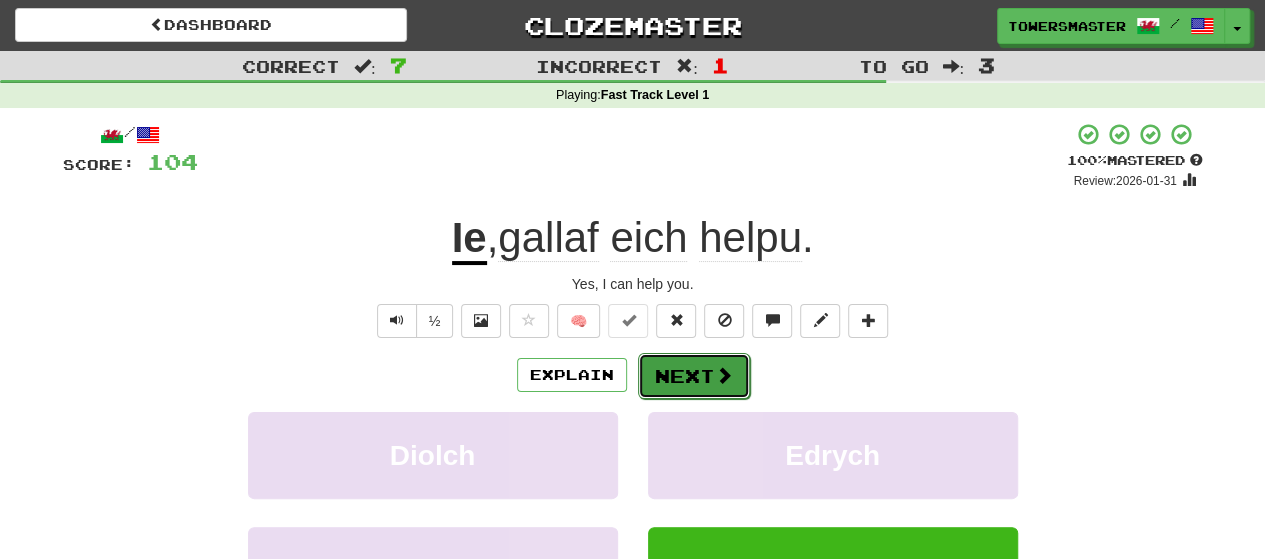 click on "Next" at bounding box center (694, 376) 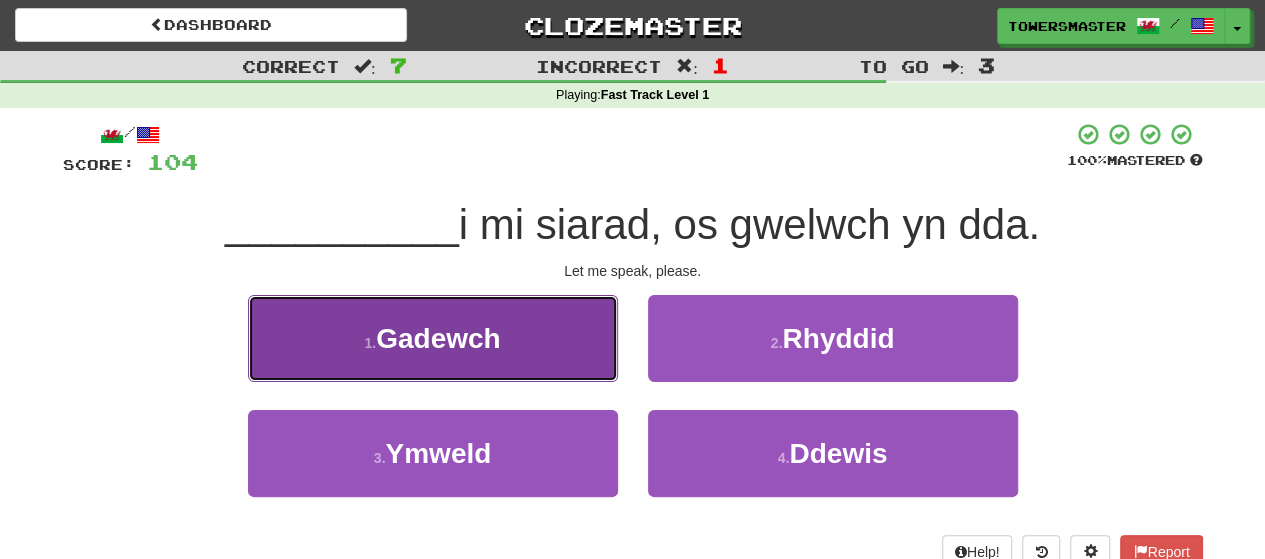 click on "1 .  Gadewch" at bounding box center [433, 338] 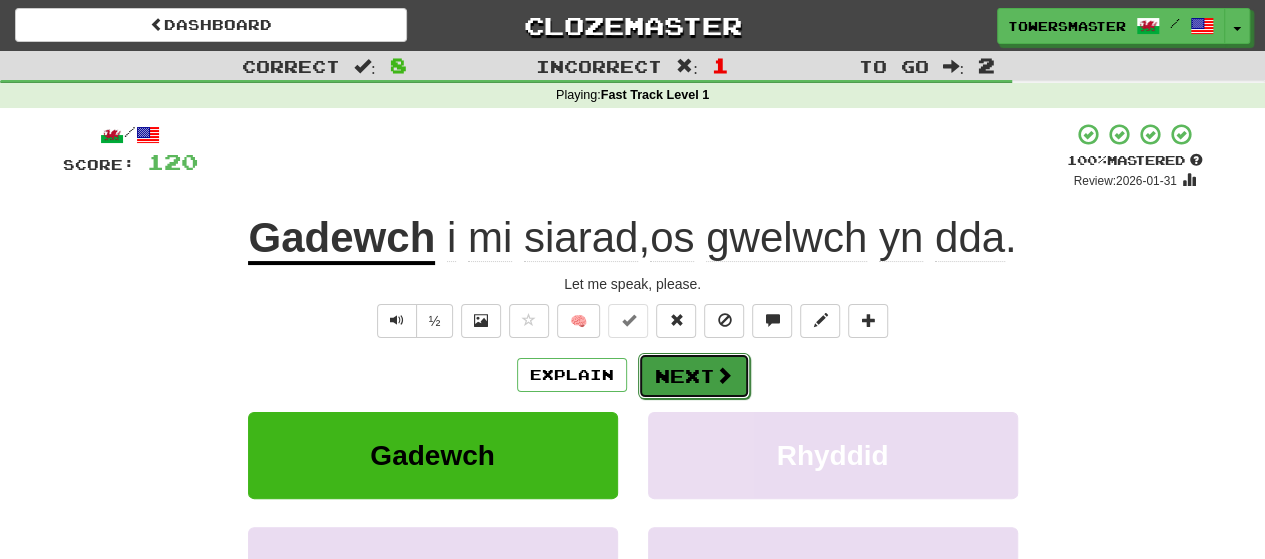click on "Next" at bounding box center [694, 376] 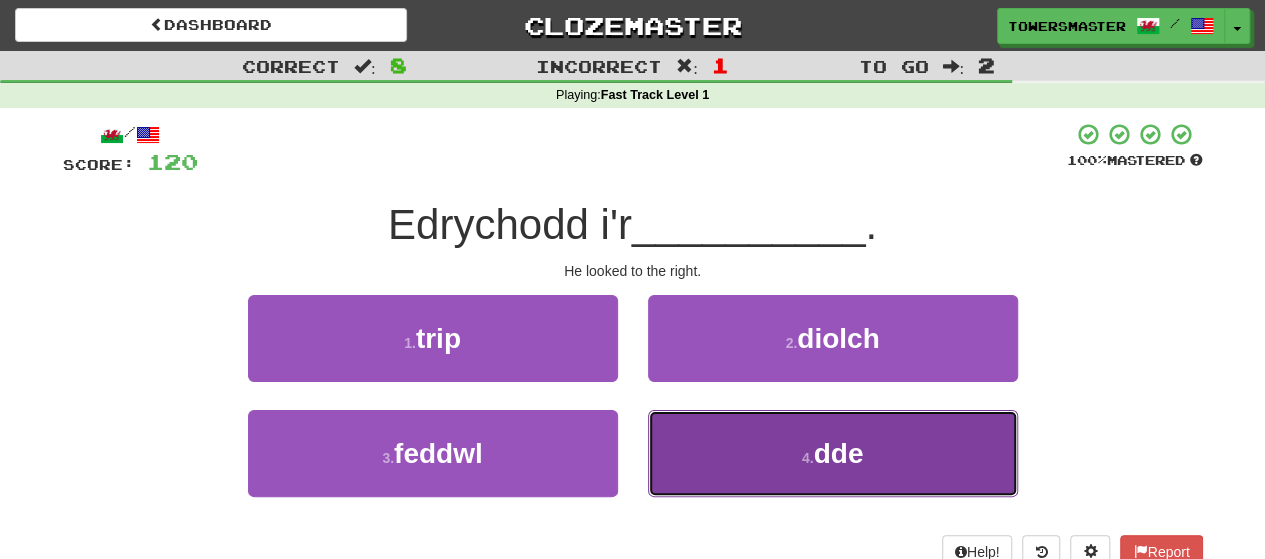 click on "4 ." at bounding box center [808, 458] 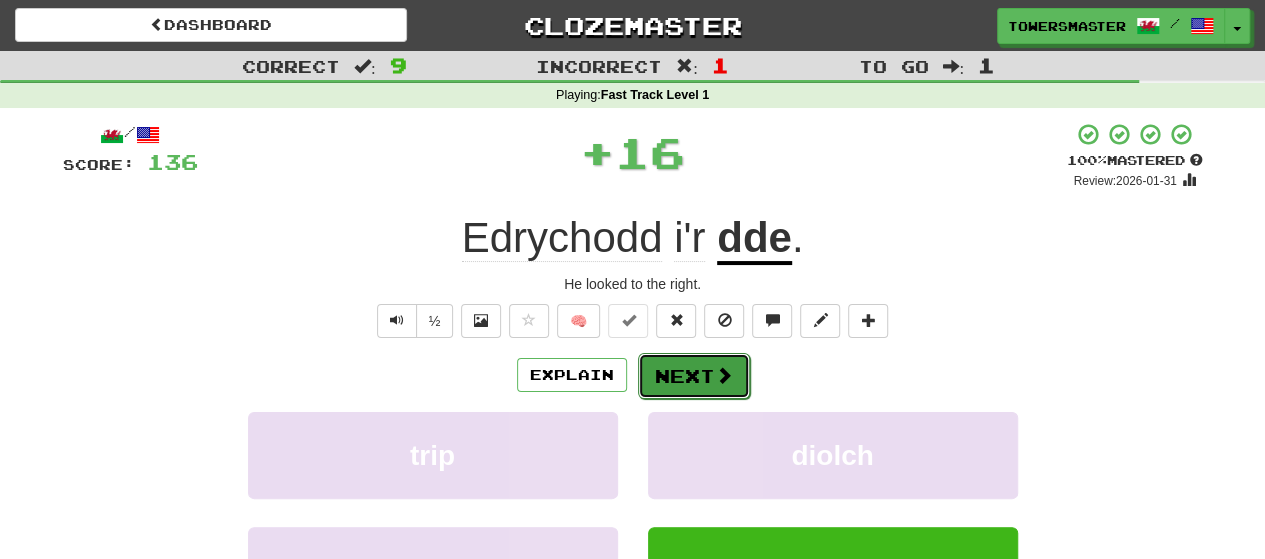 click on "Next" at bounding box center [694, 376] 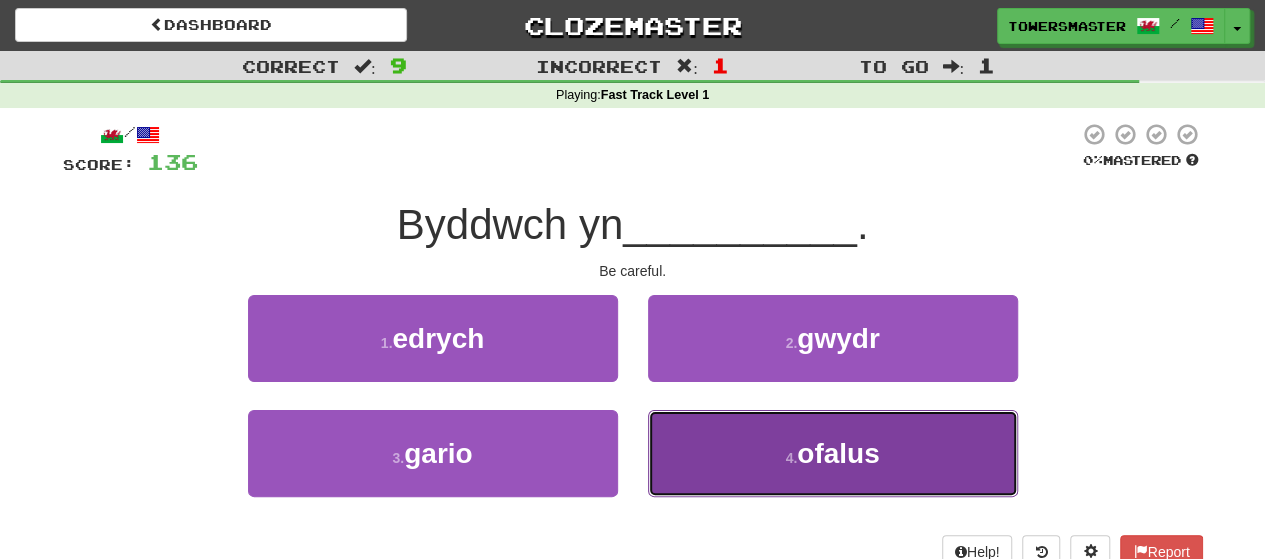 click on "4 .  ofalus" at bounding box center [833, 453] 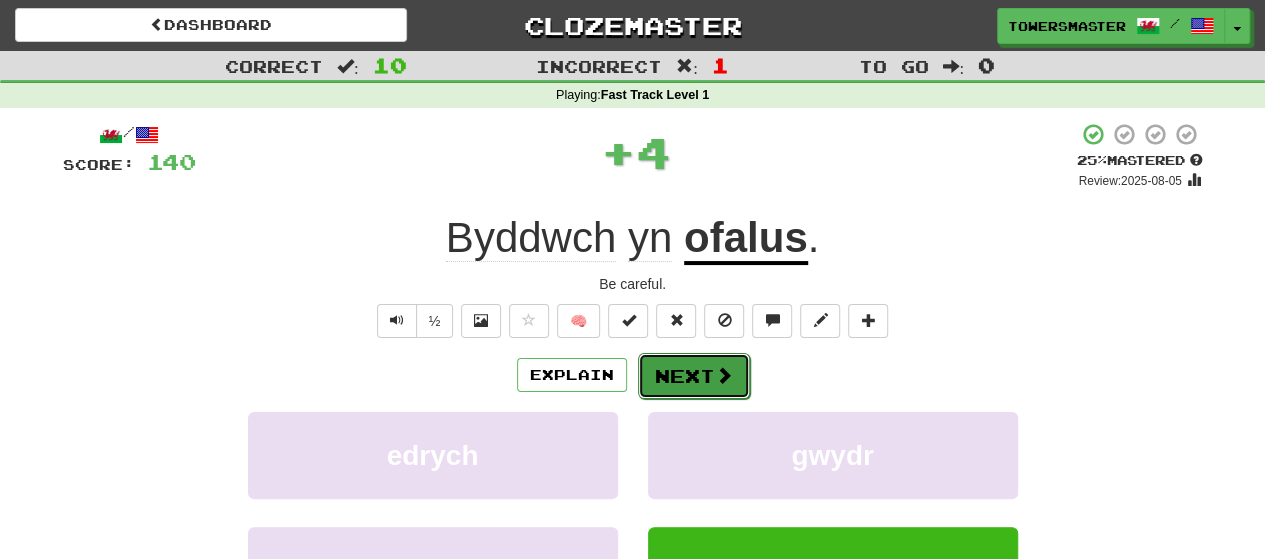 click on "Next" at bounding box center (694, 376) 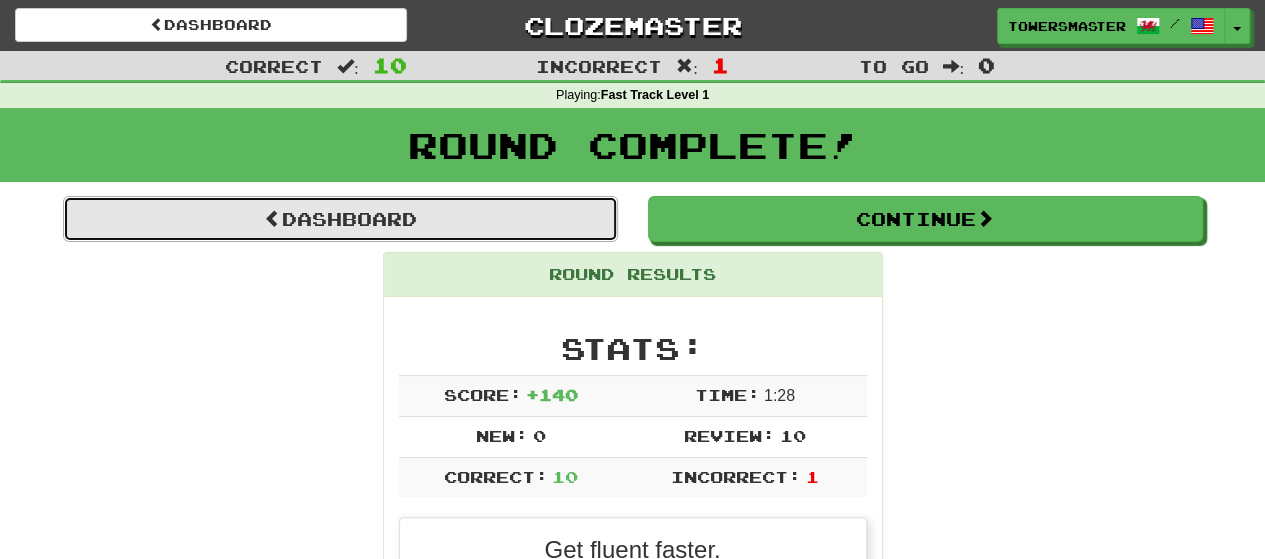 click on "Dashboard" at bounding box center [340, 219] 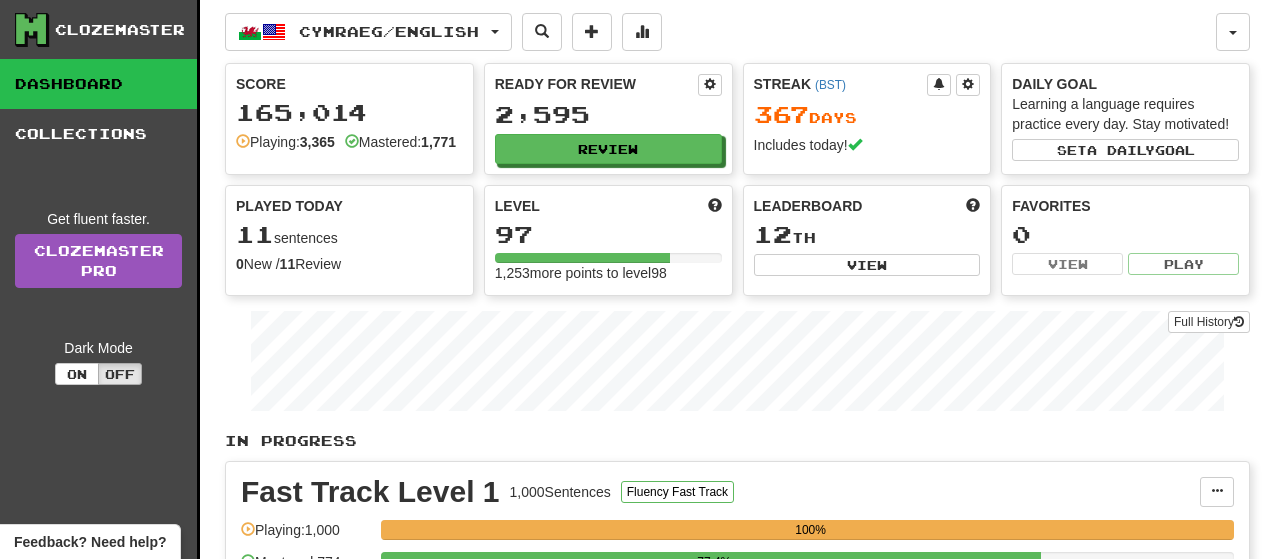 scroll, scrollTop: 0, scrollLeft: 0, axis: both 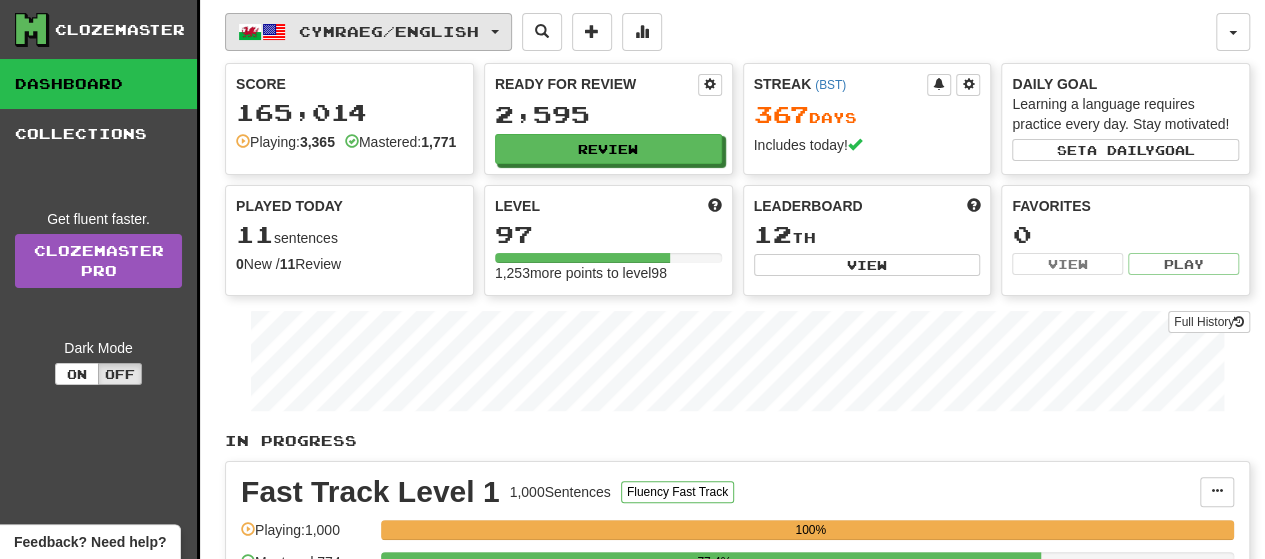 click on "Cymraeg  /  English" at bounding box center (368, 32) 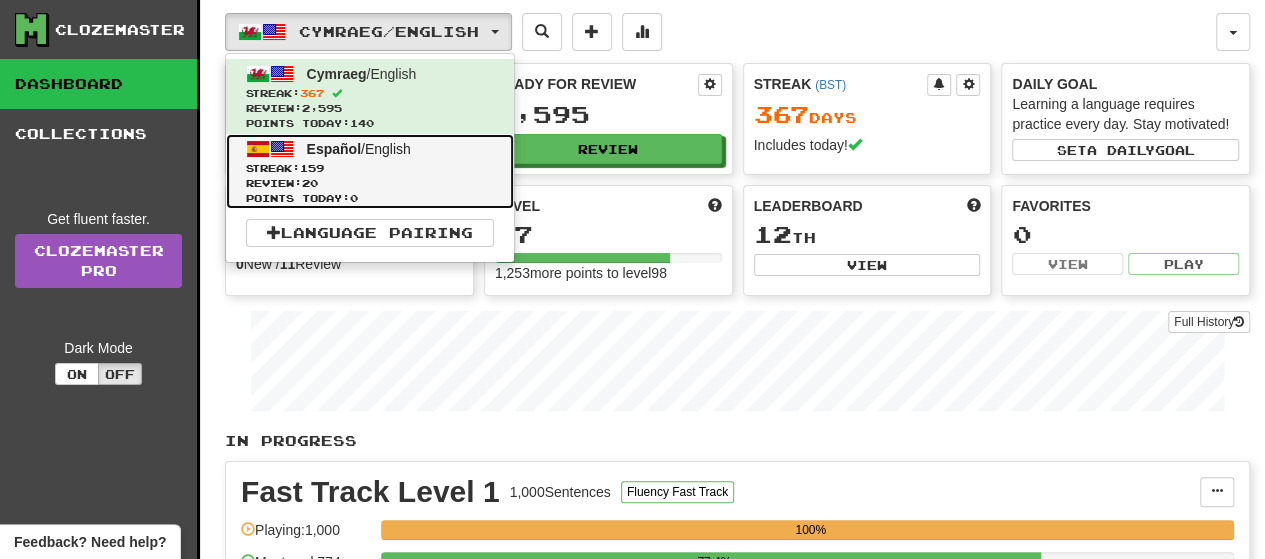 click on "Streak:  159" at bounding box center [370, 168] 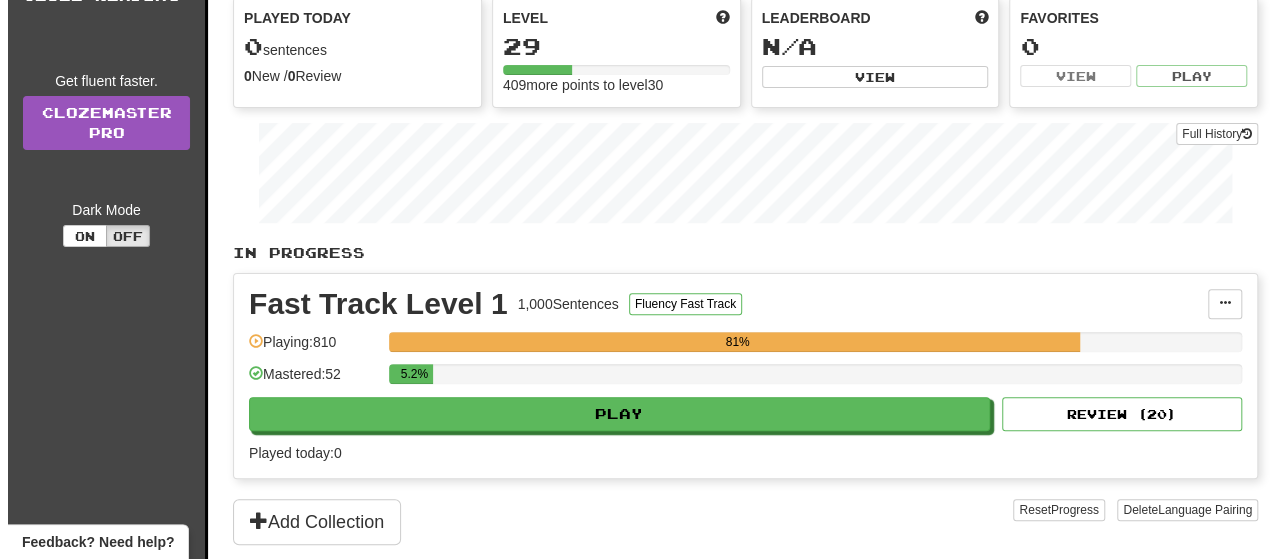 scroll, scrollTop: 300, scrollLeft: 0, axis: vertical 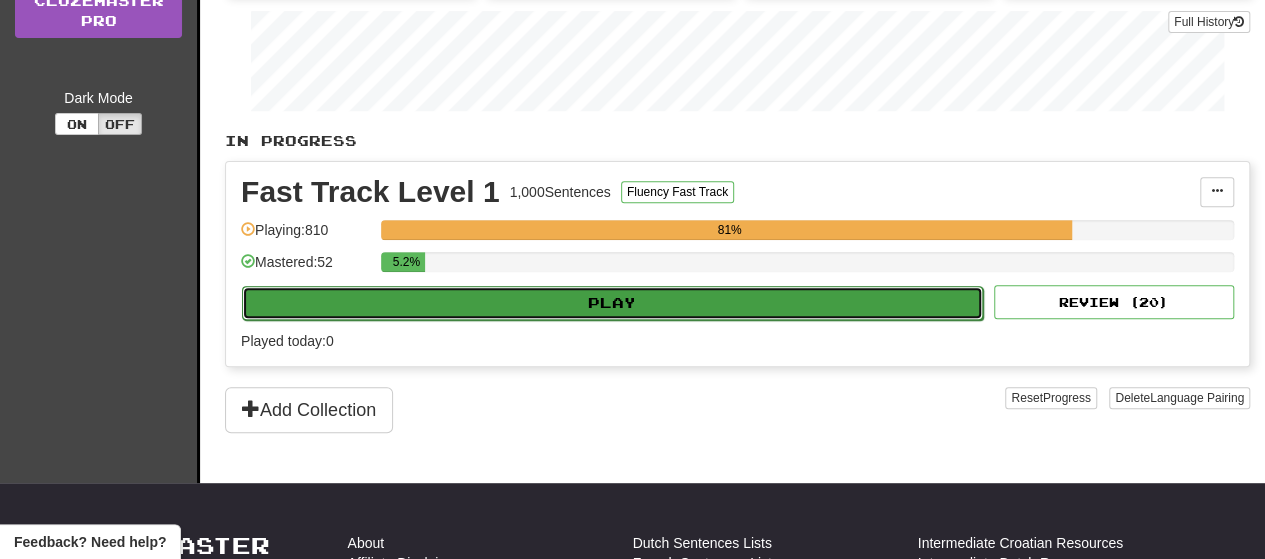 click on "Play" at bounding box center [612, 303] 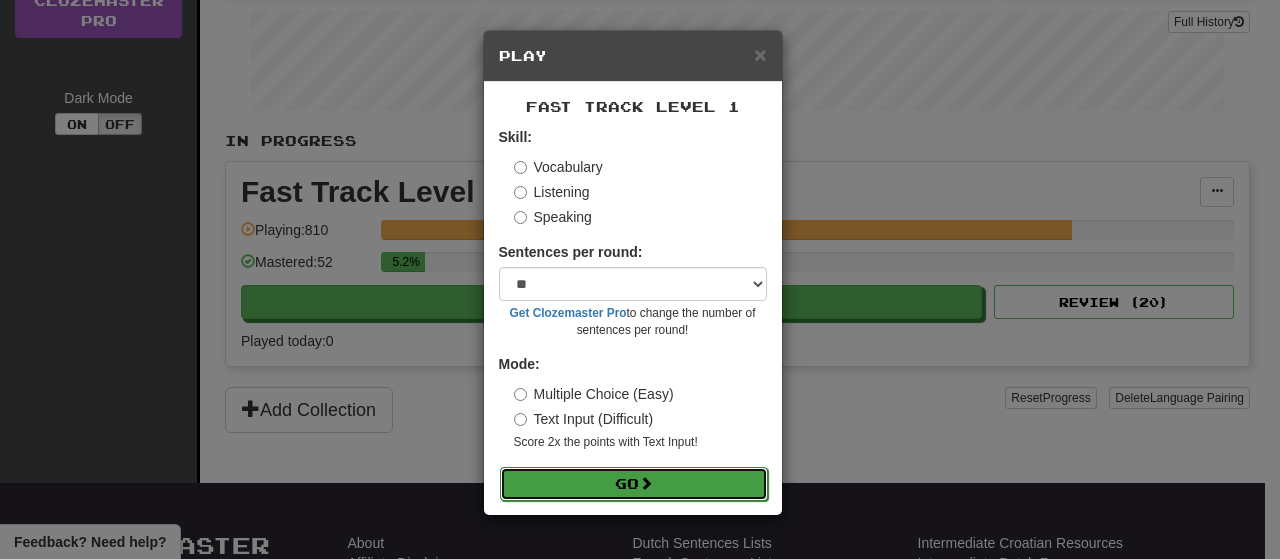 click on "Go" at bounding box center (634, 484) 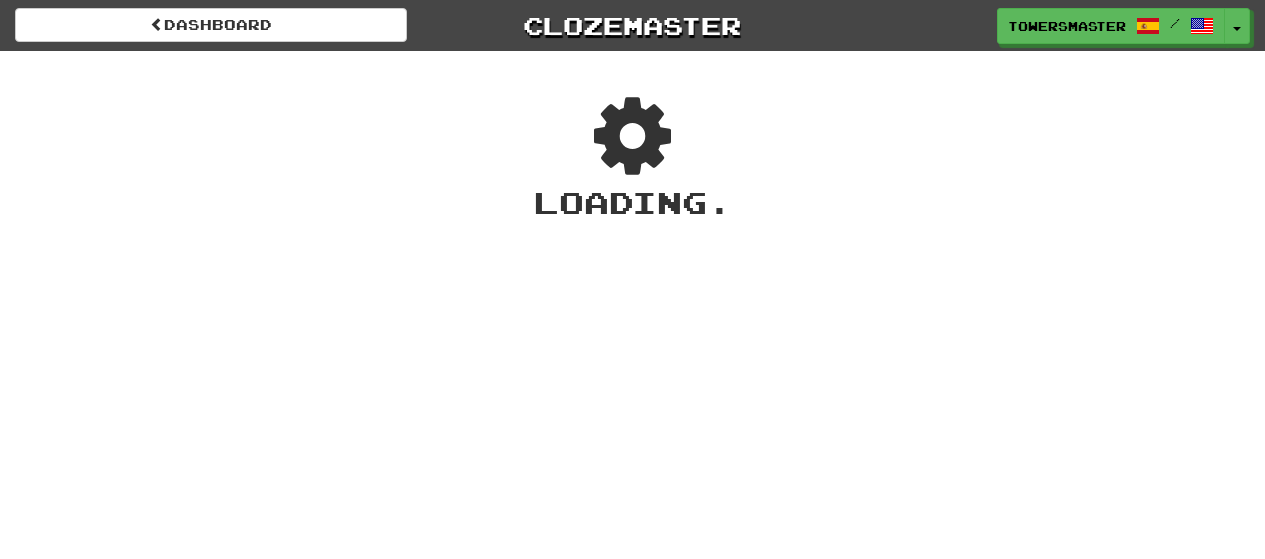 scroll, scrollTop: 0, scrollLeft: 0, axis: both 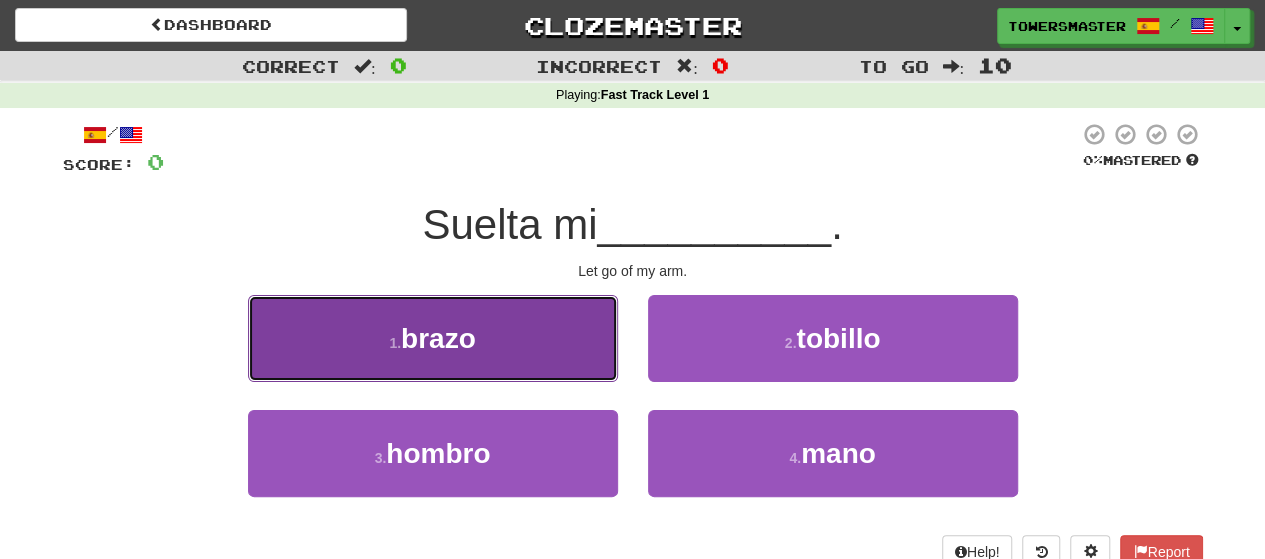click on "brazo" at bounding box center (438, 338) 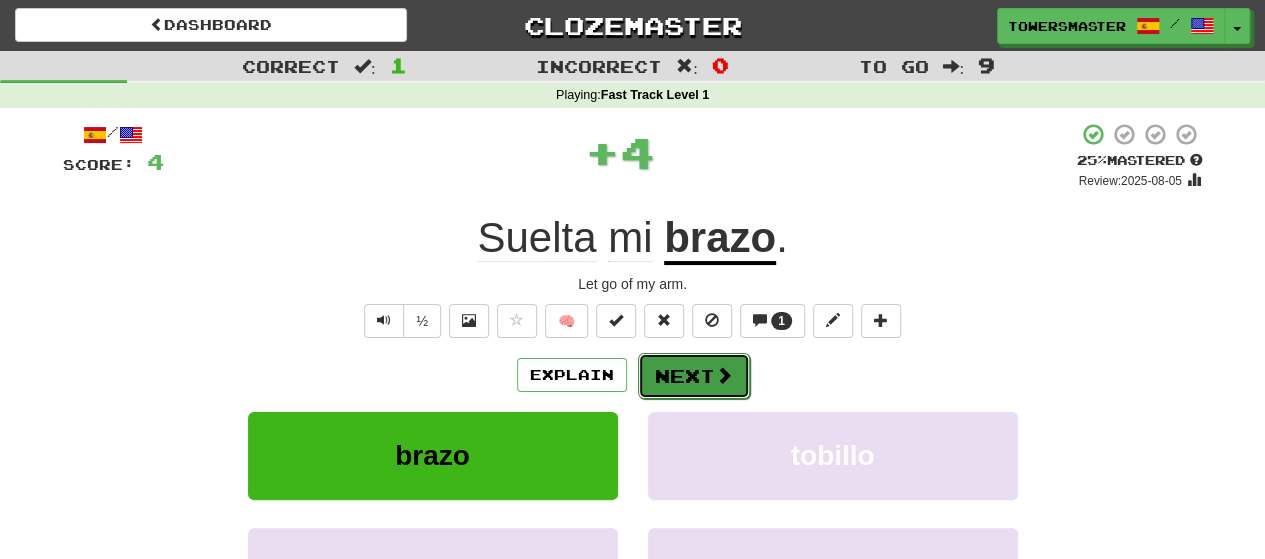 click on "Next" at bounding box center (694, 376) 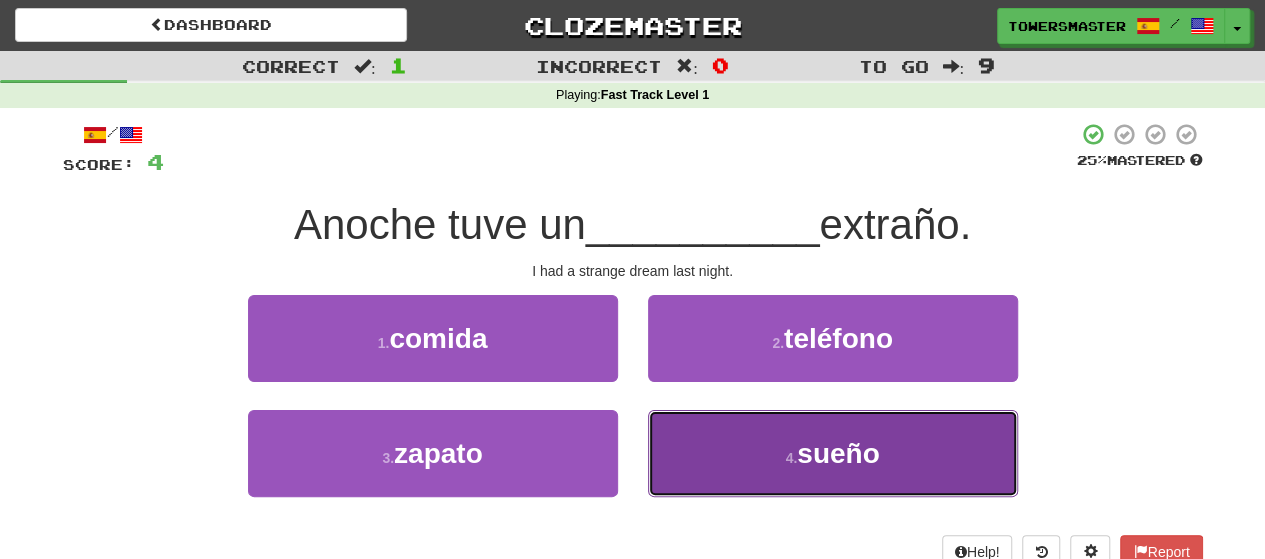 click on "4 ." at bounding box center (791, 458) 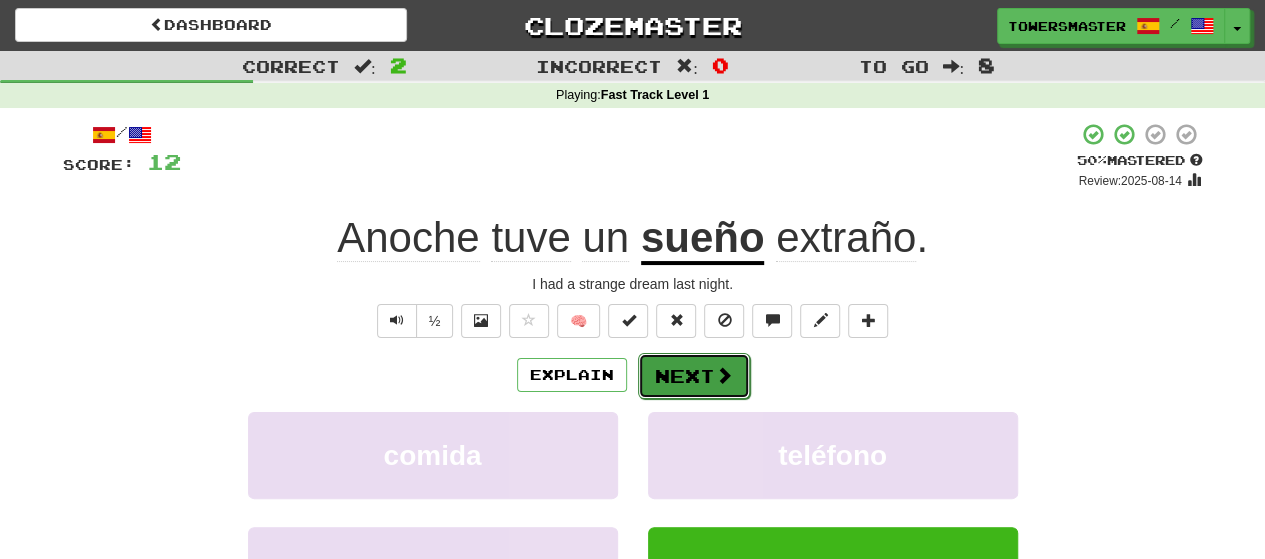 click on "Next" at bounding box center [694, 376] 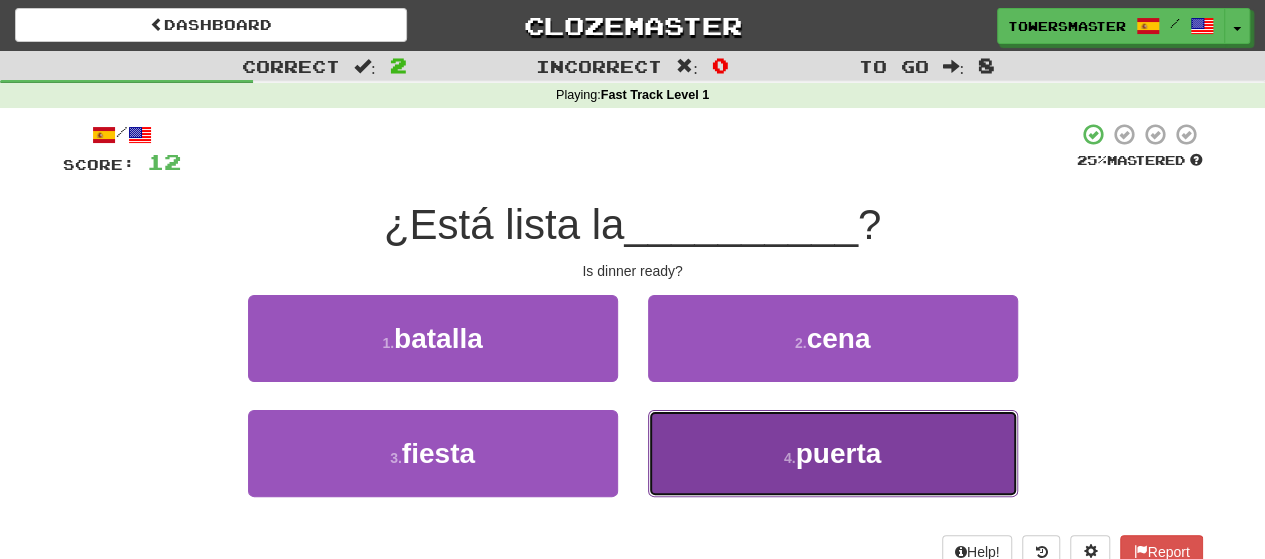 click on "4 .  puerta" at bounding box center (833, 453) 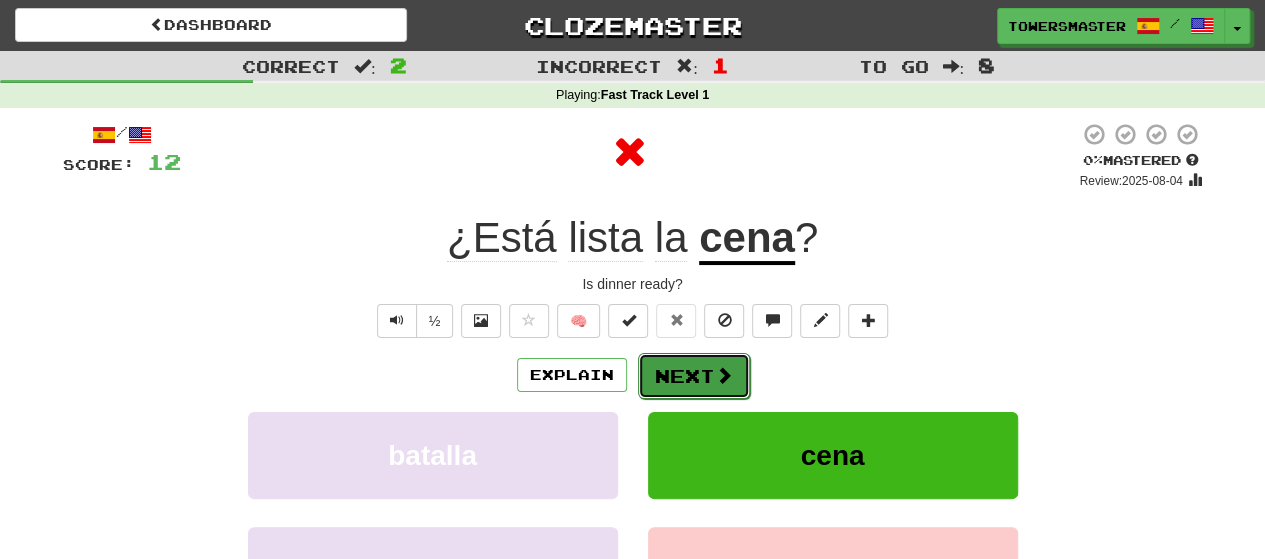 click on "Next" at bounding box center [694, 376] 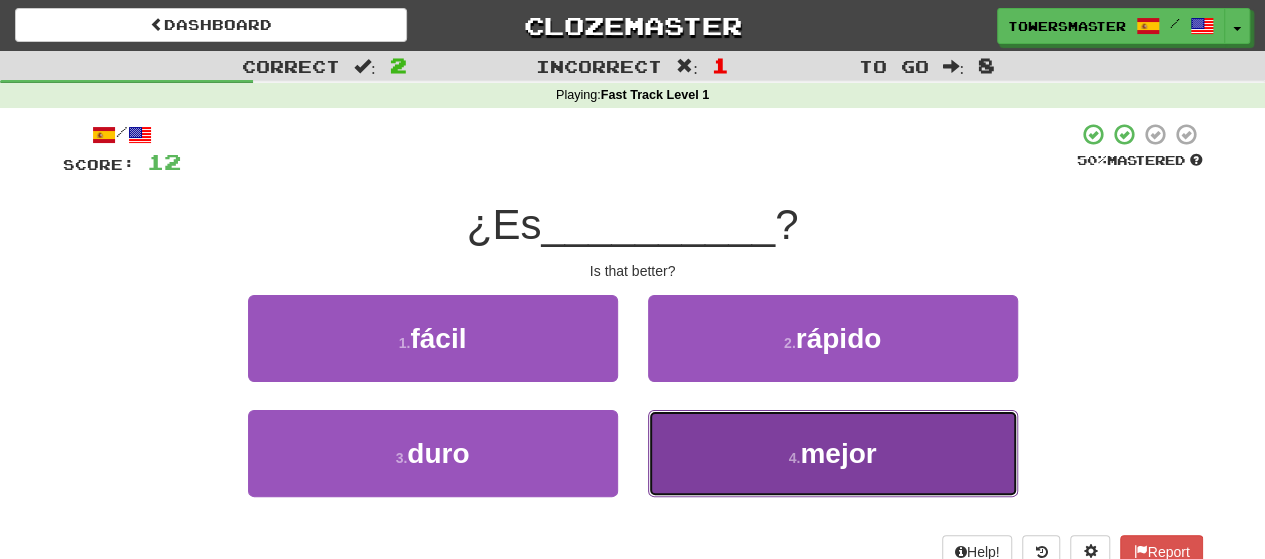 click on "4 .  mejor" at bounding box center (833, 453) 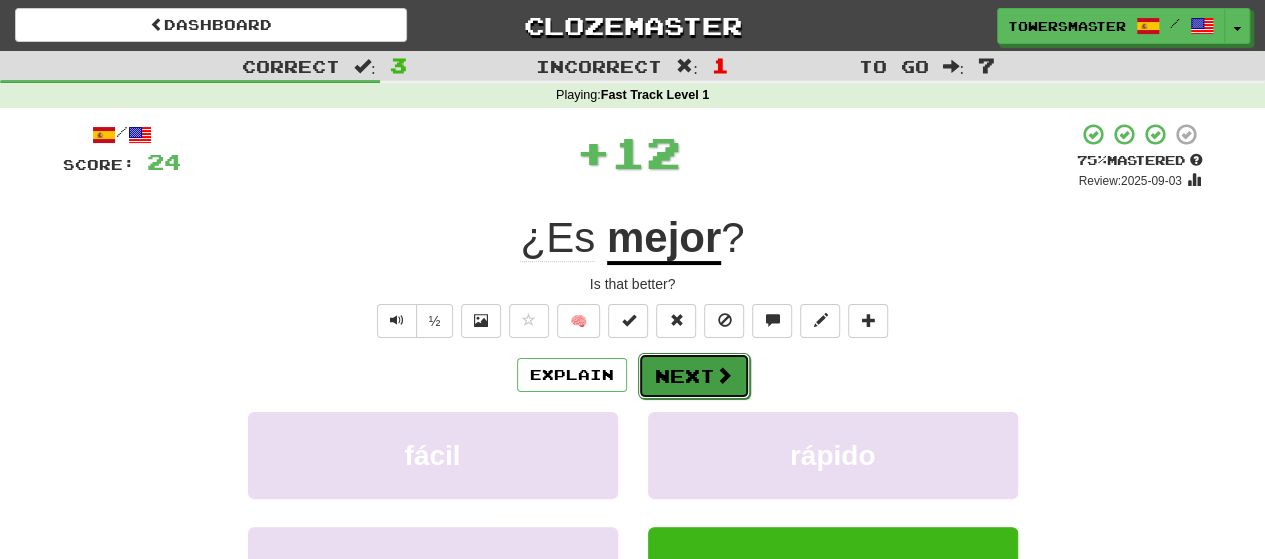 click on "Next" at bounding box center (694, 376) 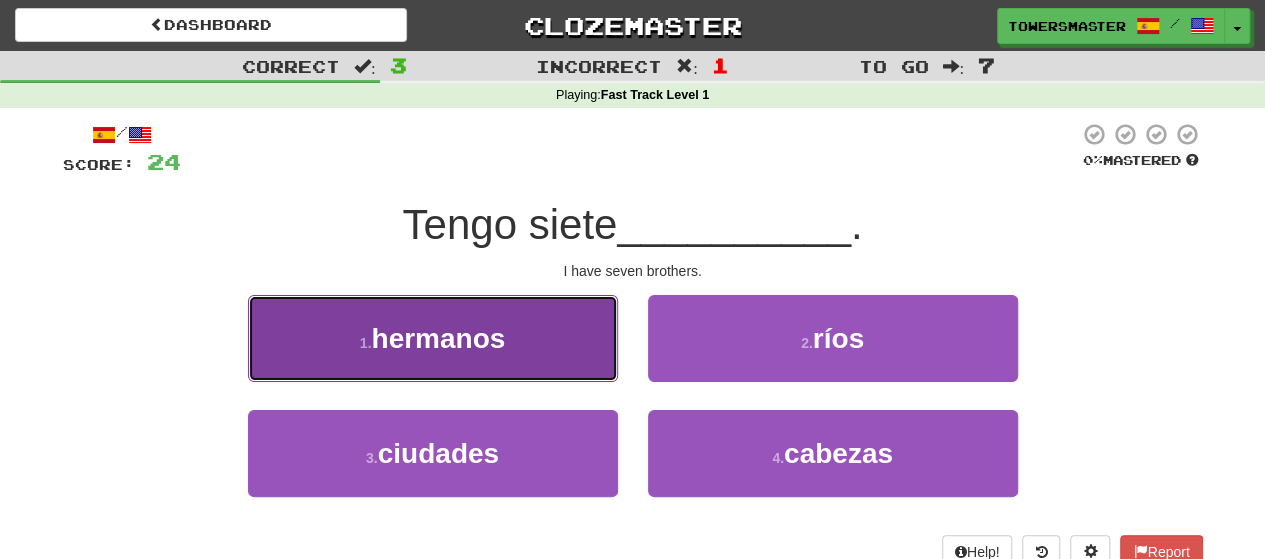 click on "1 .  hermanos" at bounding box center (433, 338) 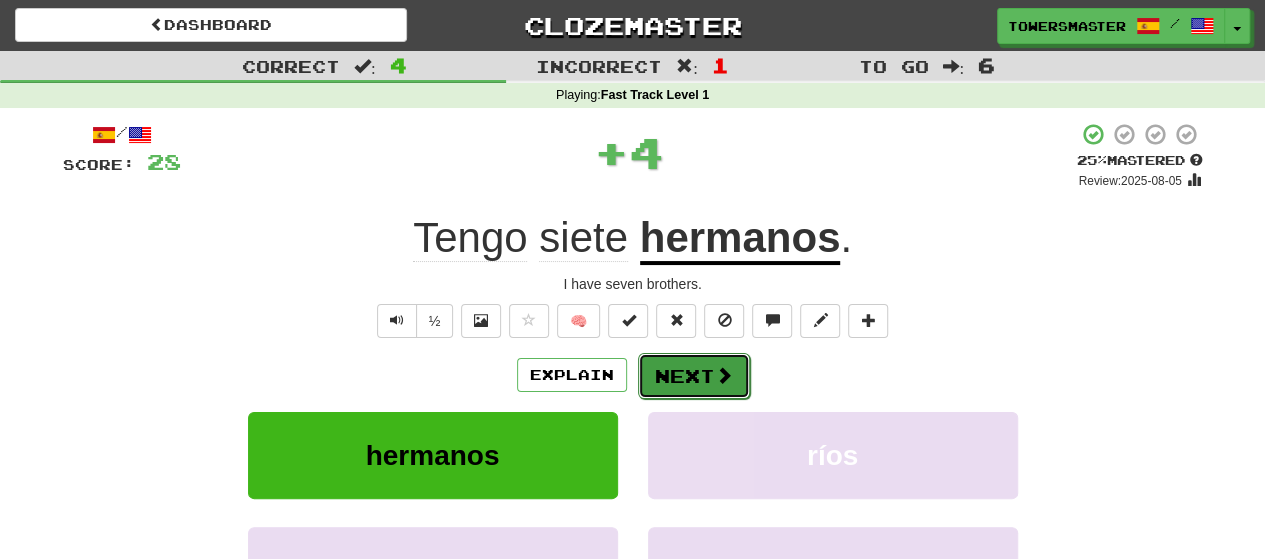 click on "Next" at bounding box center [694, 376] 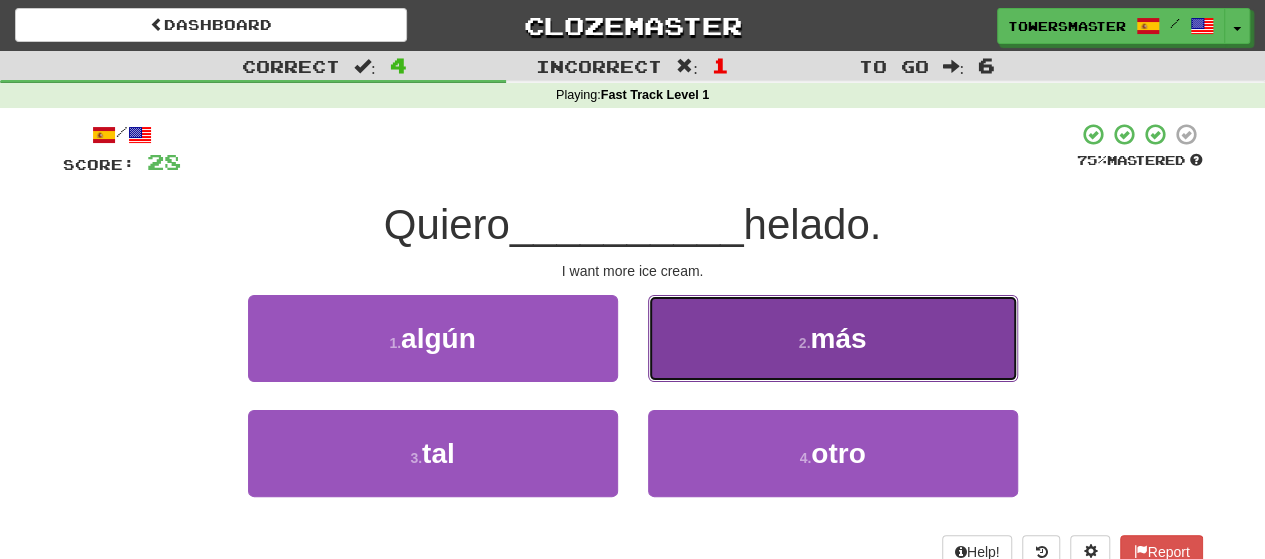 click on "2 .  más" at bounding box center (833, 338) 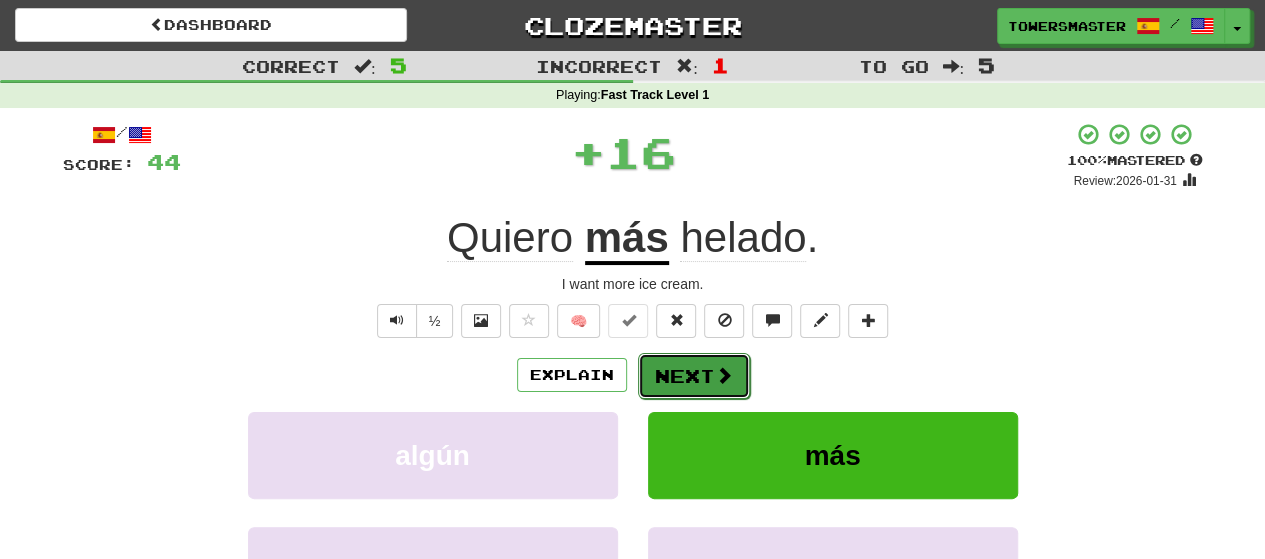 click on "Next" at bounding box center (694, 376) 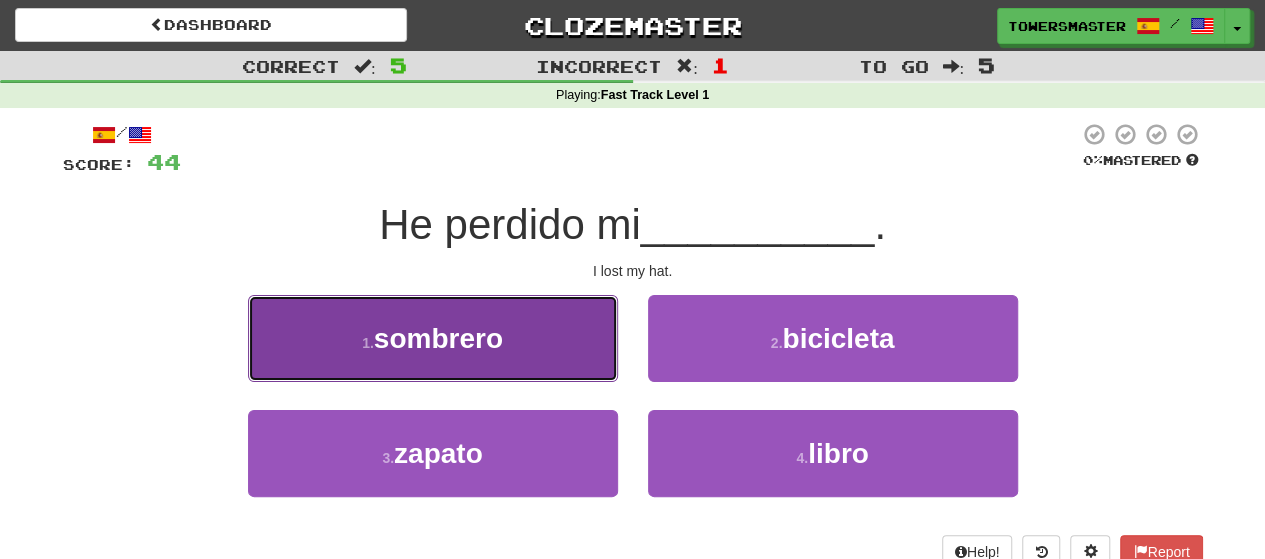 click on "sombrero" at bounding box center (438, 338) 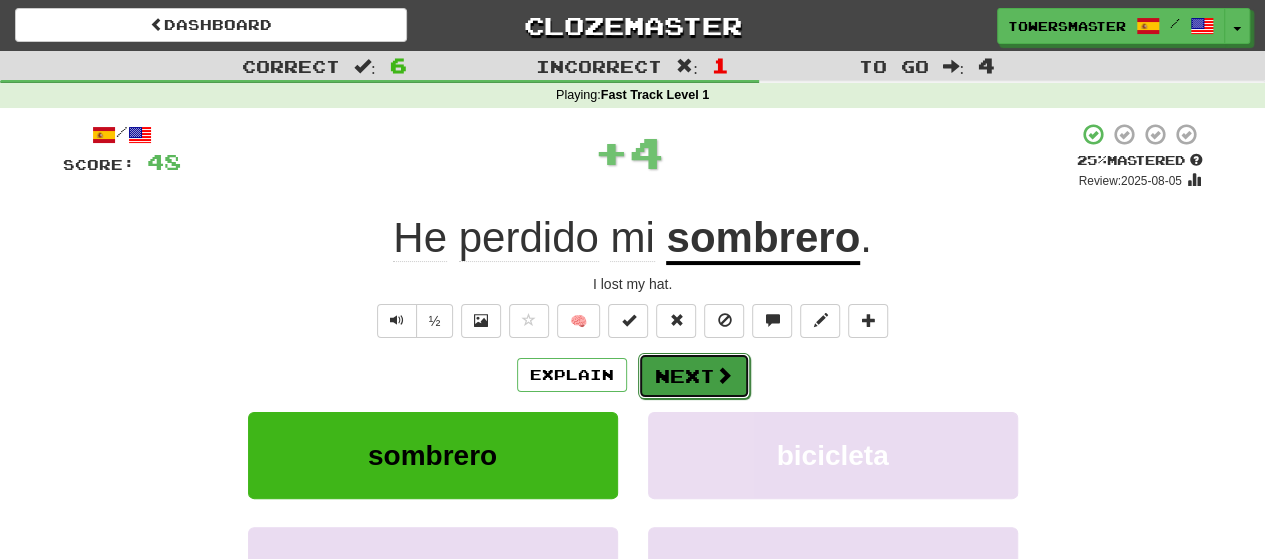 click on "Next" at bounding box center (694, 376) 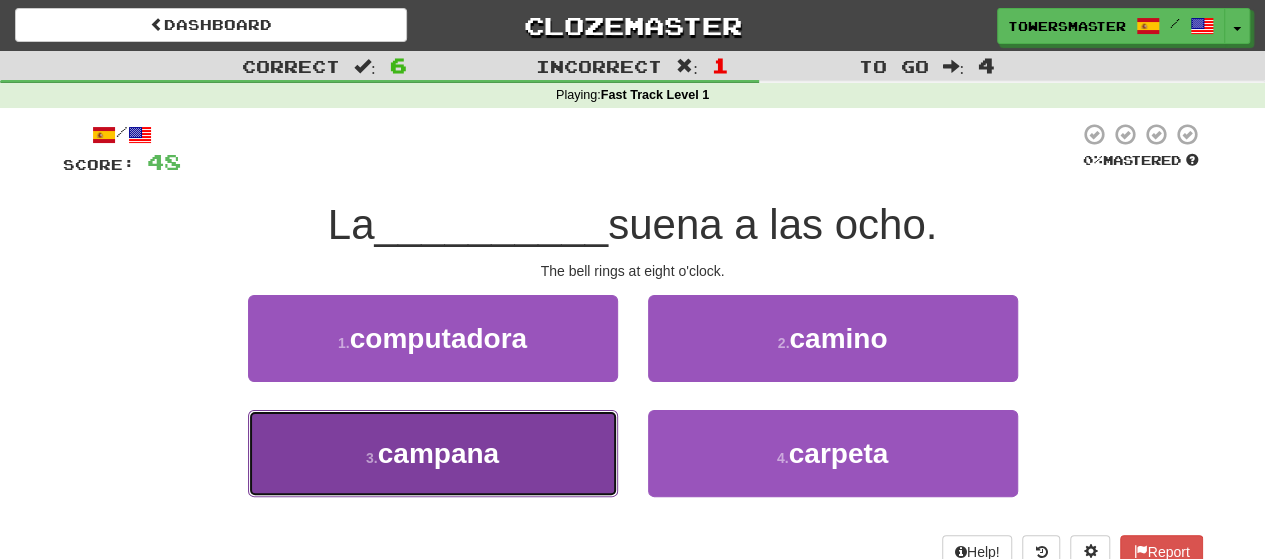click on "3 .  campana" at bounding box center [433, 453] 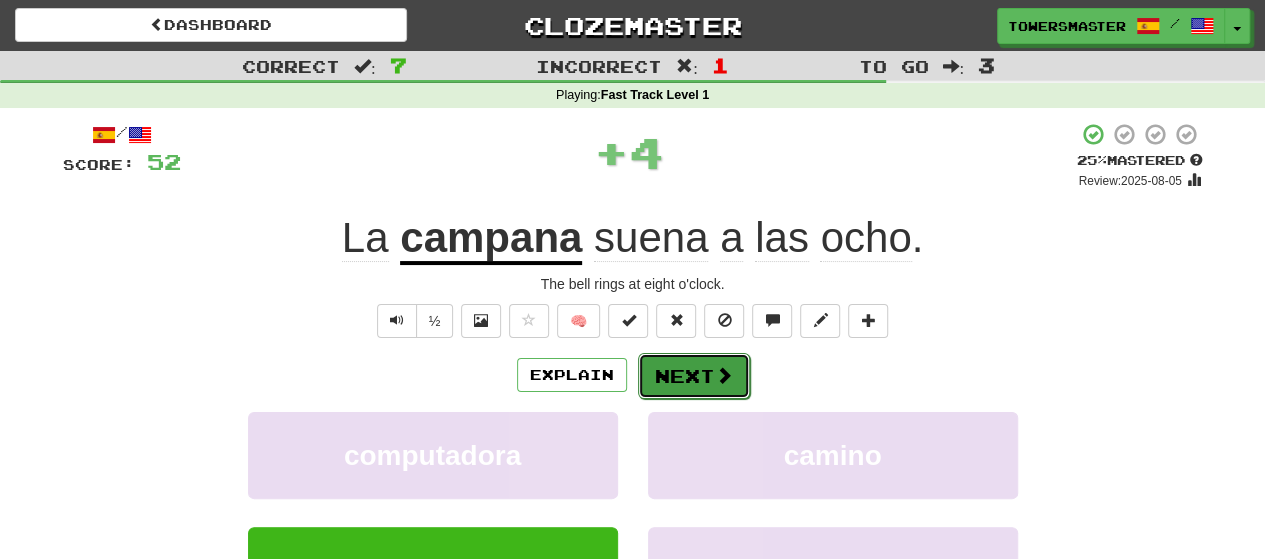 click on "Next" at bounding box center [694, 376] 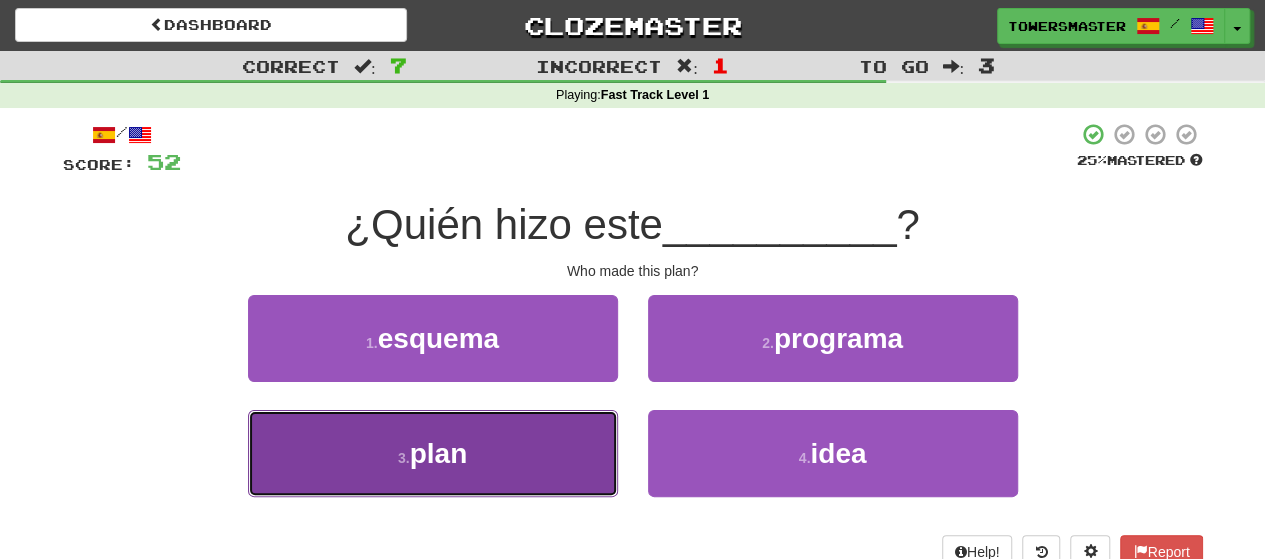 click on "3 .  plan" at bounding box center [433, 453] 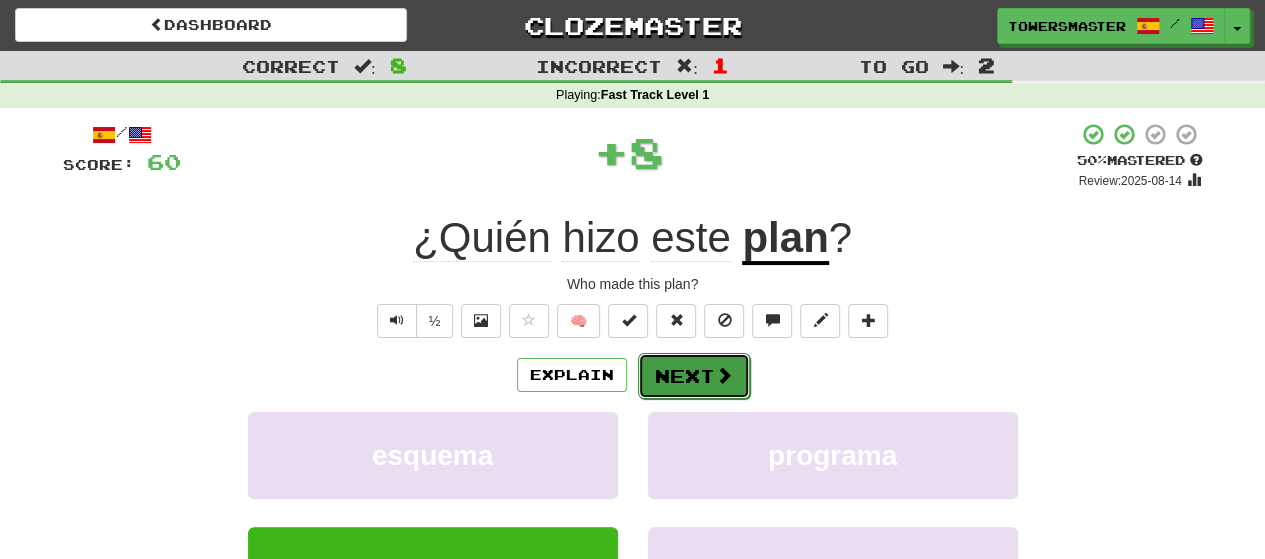 click on "Next" at bounding box center [694, 376] 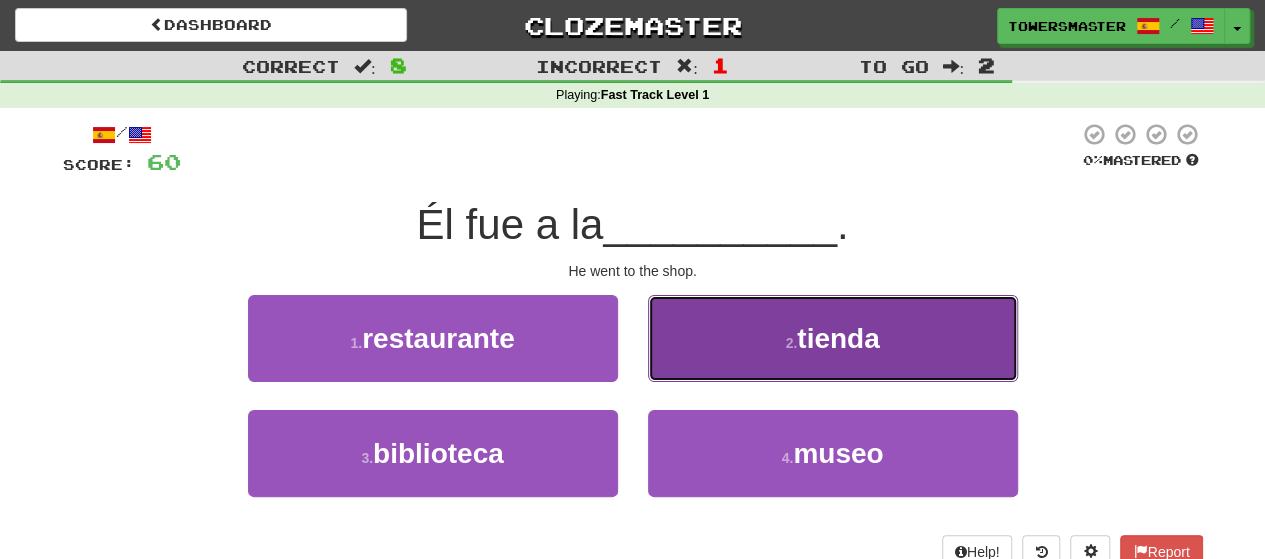click on "2 .  tienda" at bounding box center [833, 338] 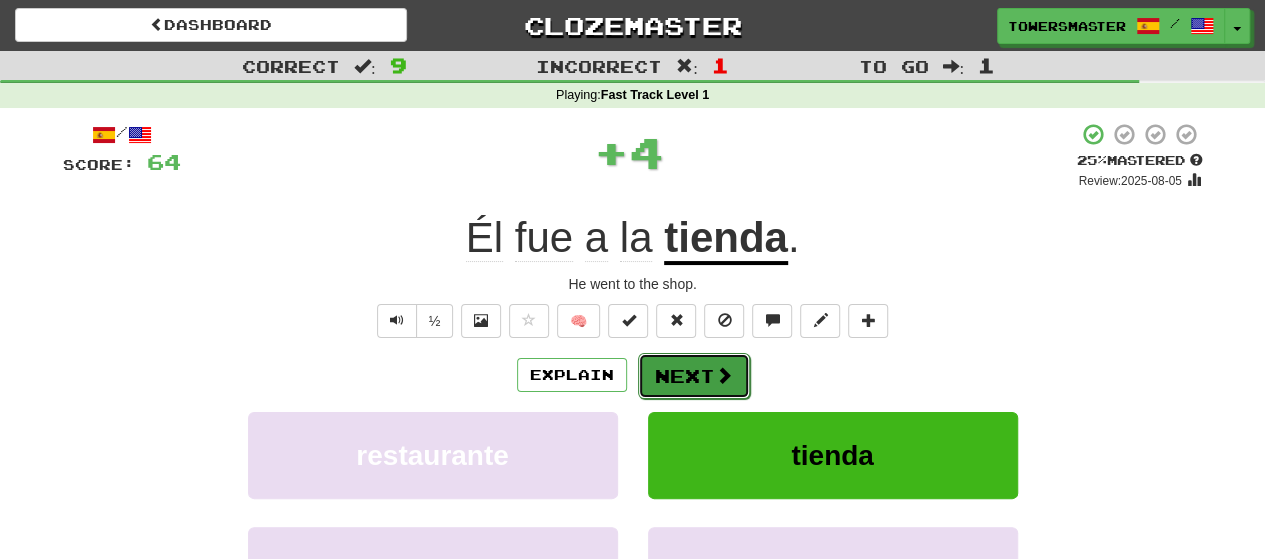 click on "Next" at bounding box center (694, 376) 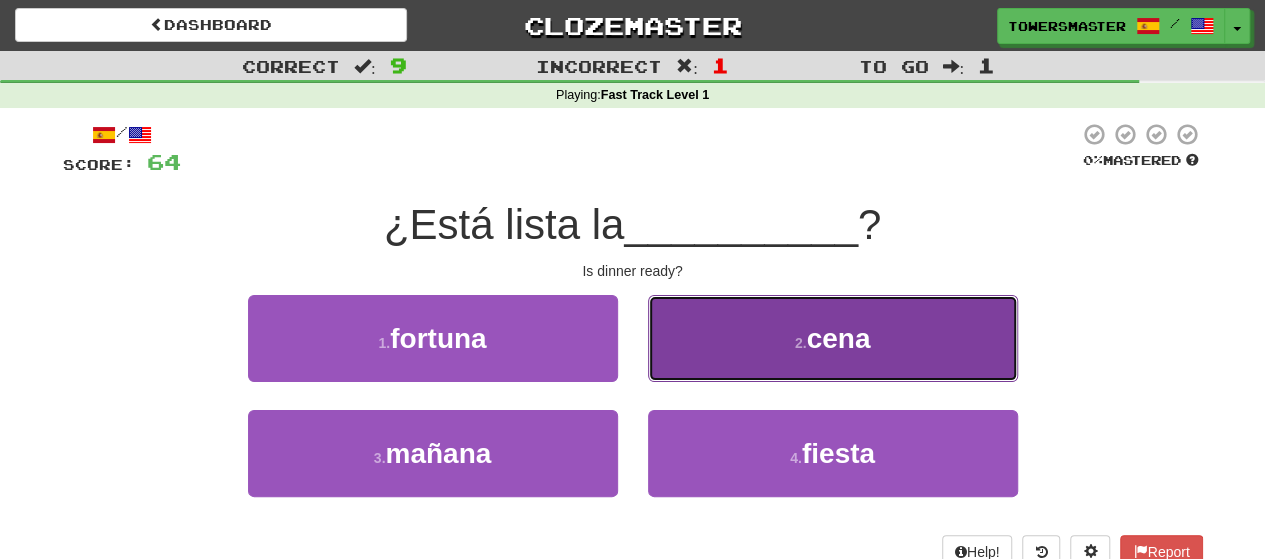 click on "2 .  cena" at bounding box center [833, 338] 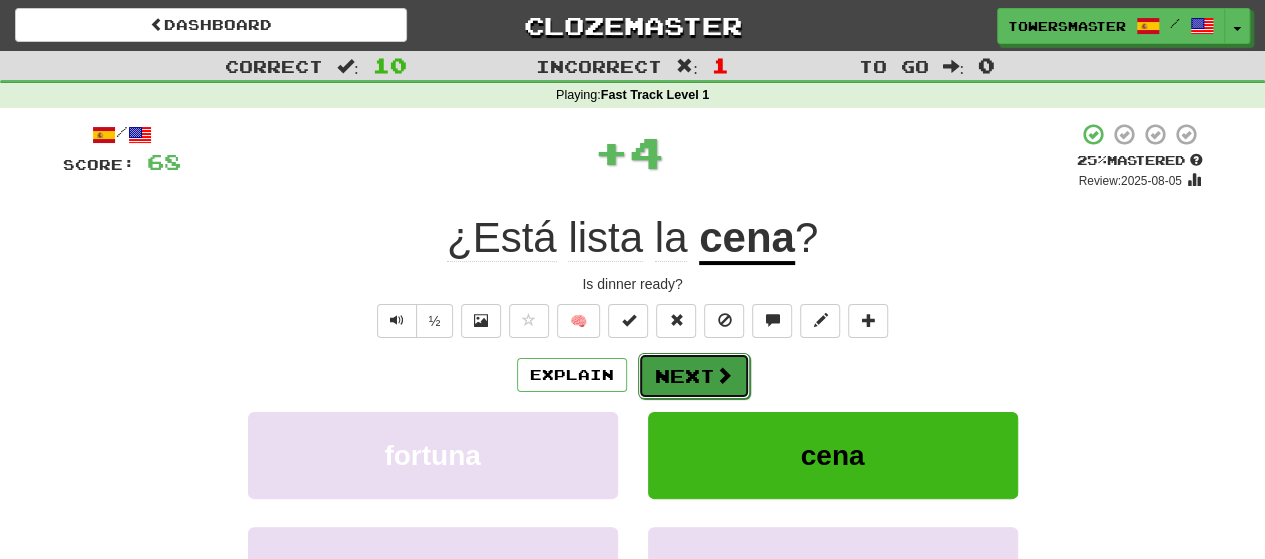 click on "Next" at bounding box center (694, 376) 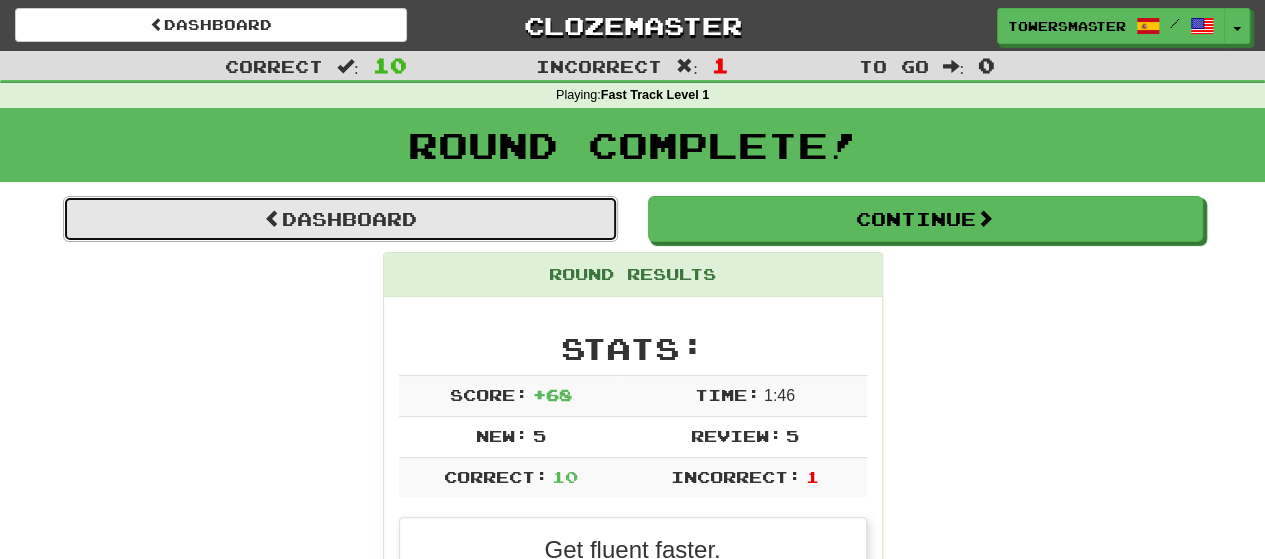 click on "Dashboard" at bounding box center [340, 219] 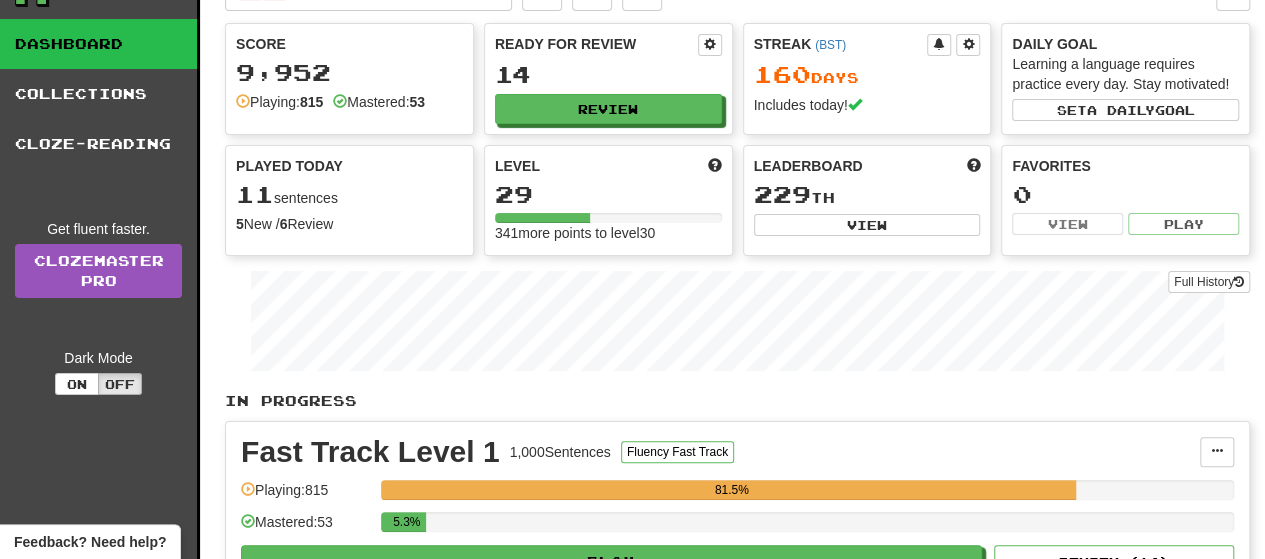 scroll, scrollTop: 0, scrollLeft: 0, axis: both 